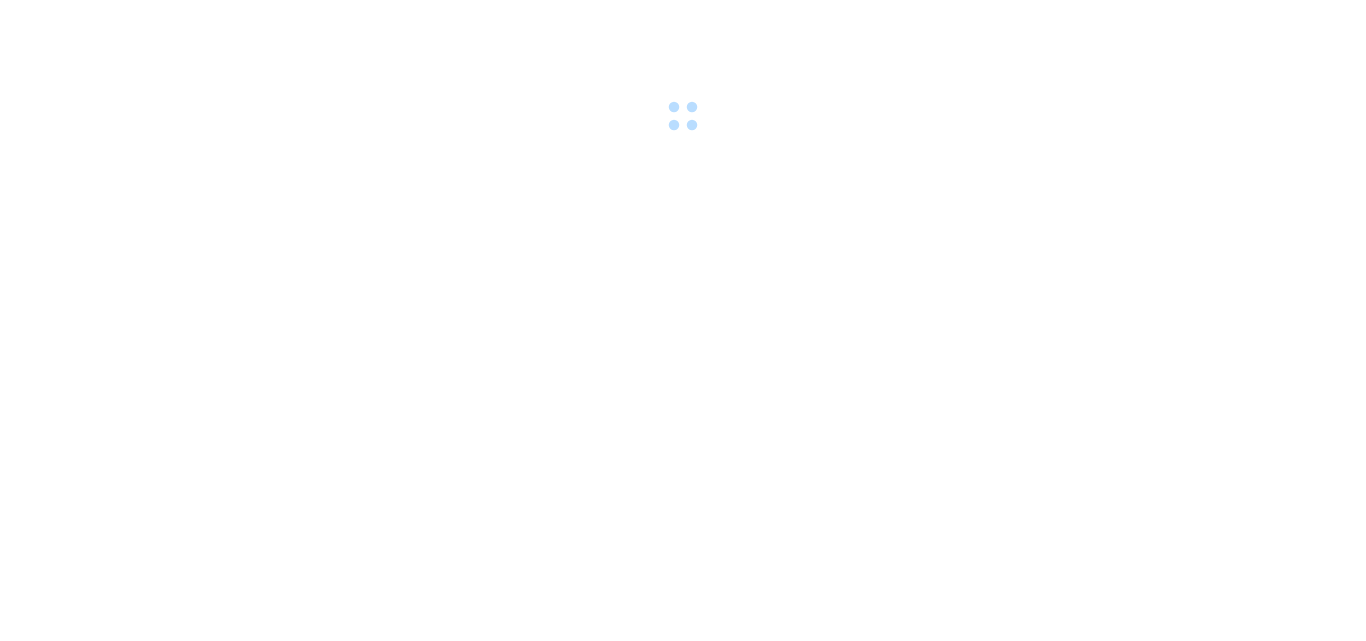 scroll, scrollTop: 0, scrollLeft: 0, axis: both 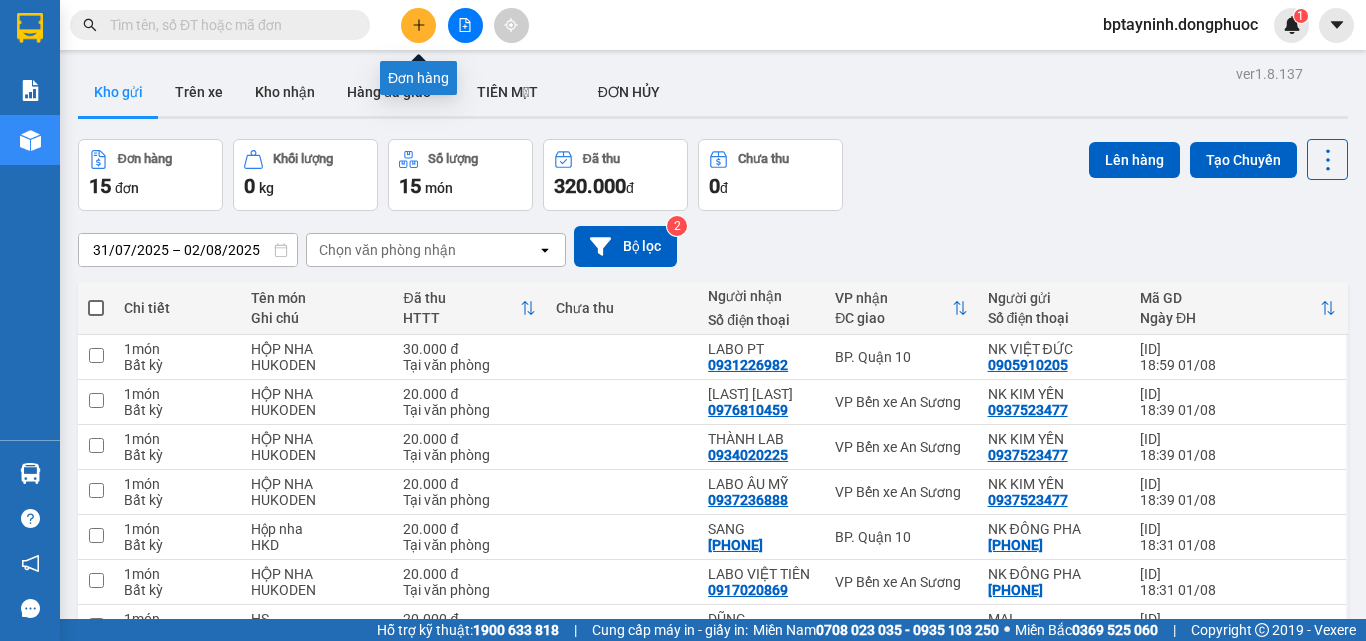 click 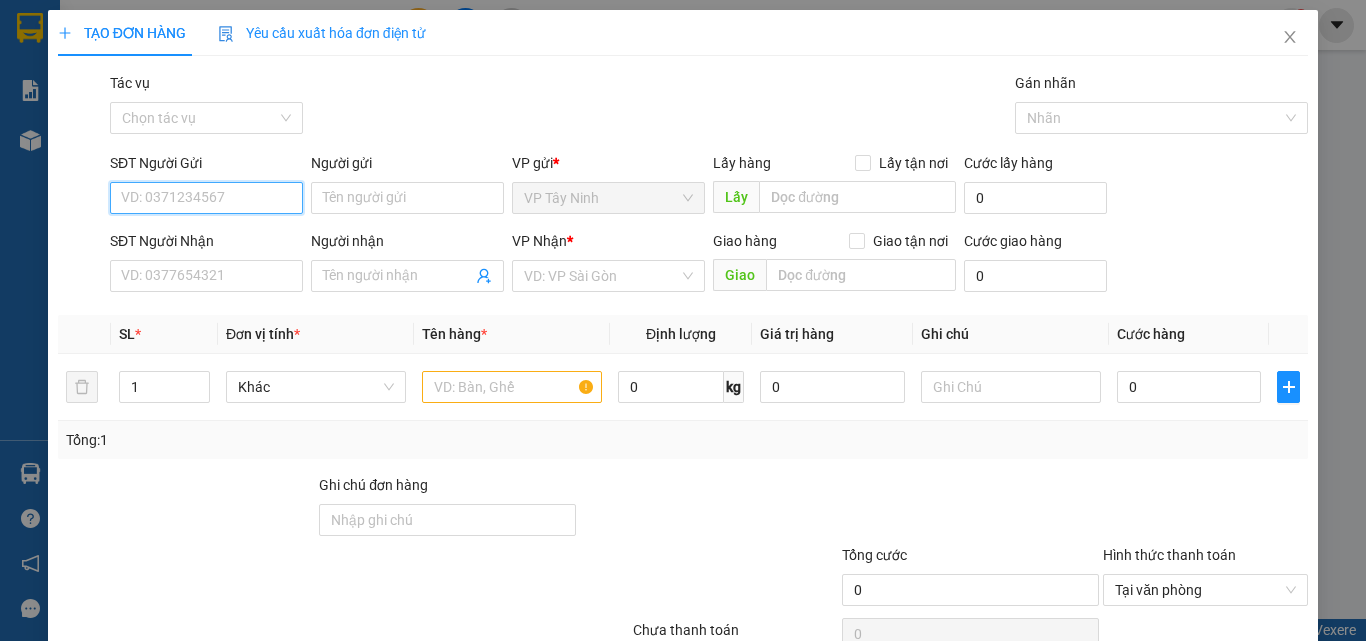 click on "SĐT Người Gửi" at bounding box center [206, 198] 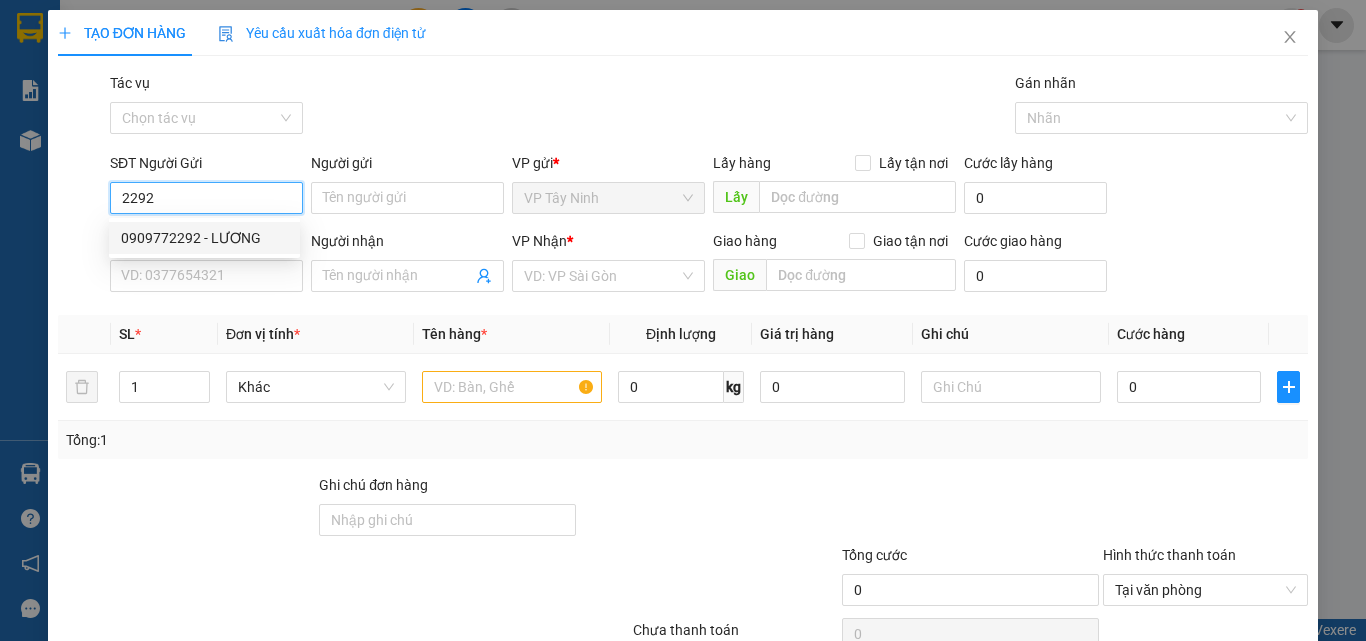 click on "0909772292 - LƯƠNG" at bounding box center [204, 238] 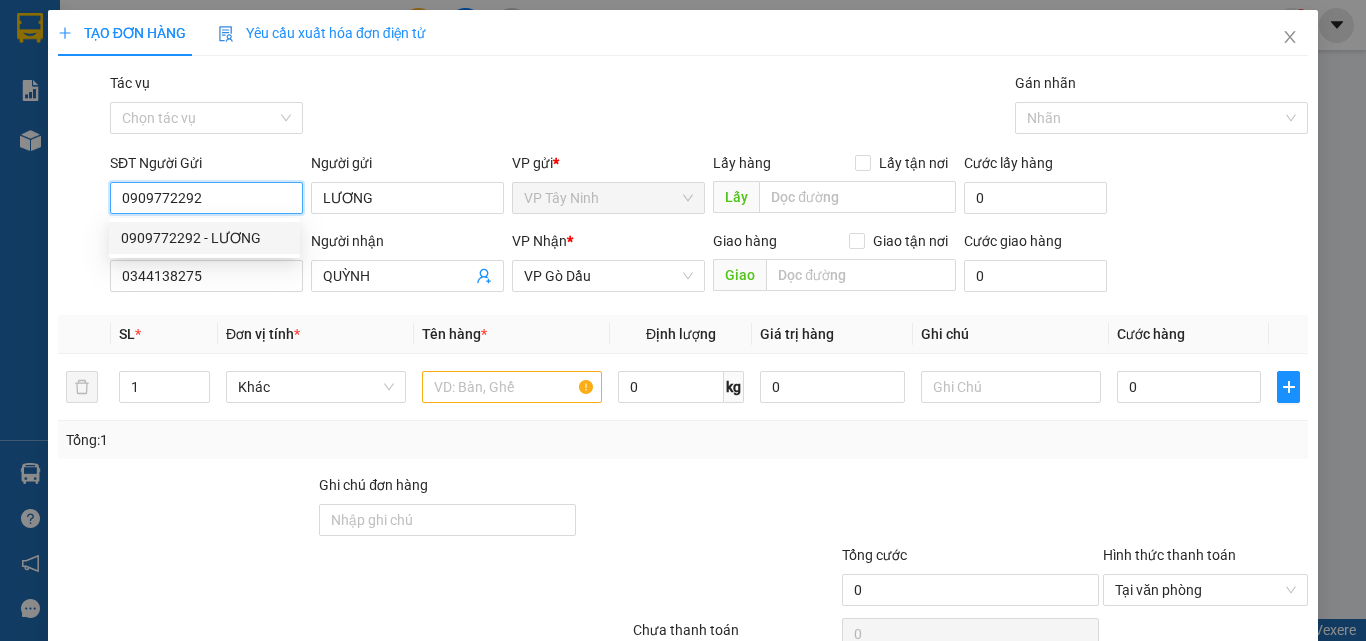 type on "20.000" 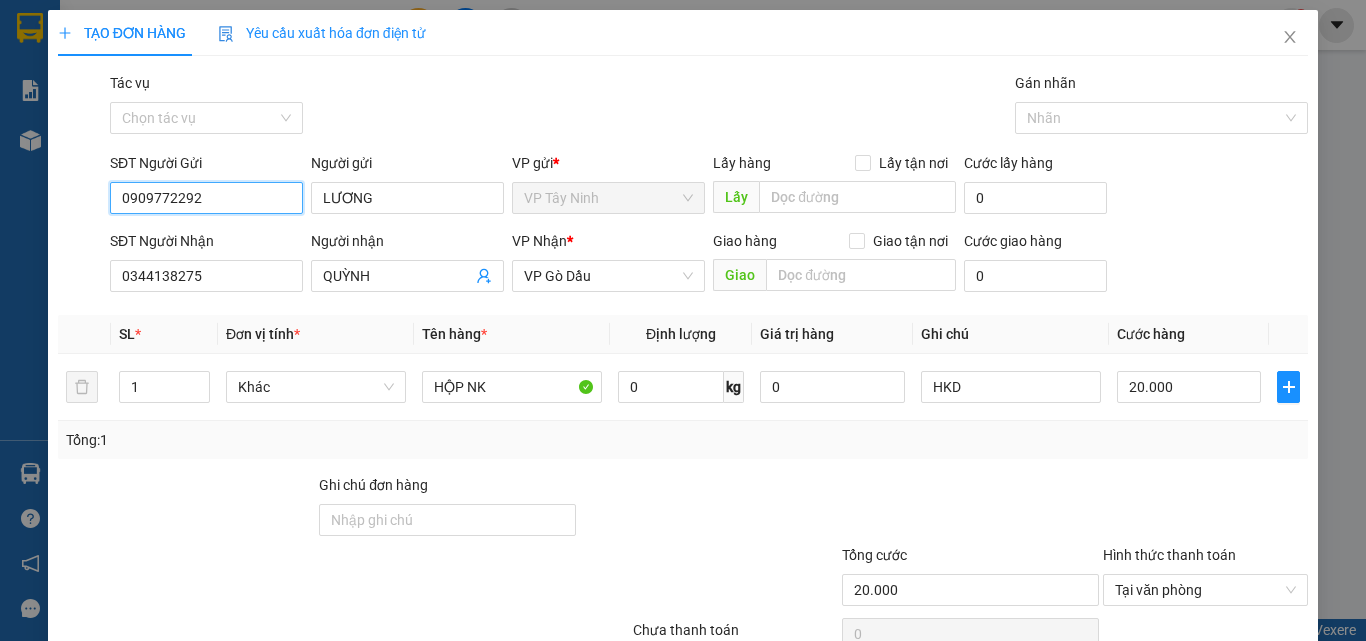 scroll, scrollTop: 99, scrollLeft: 0, axis: vertical 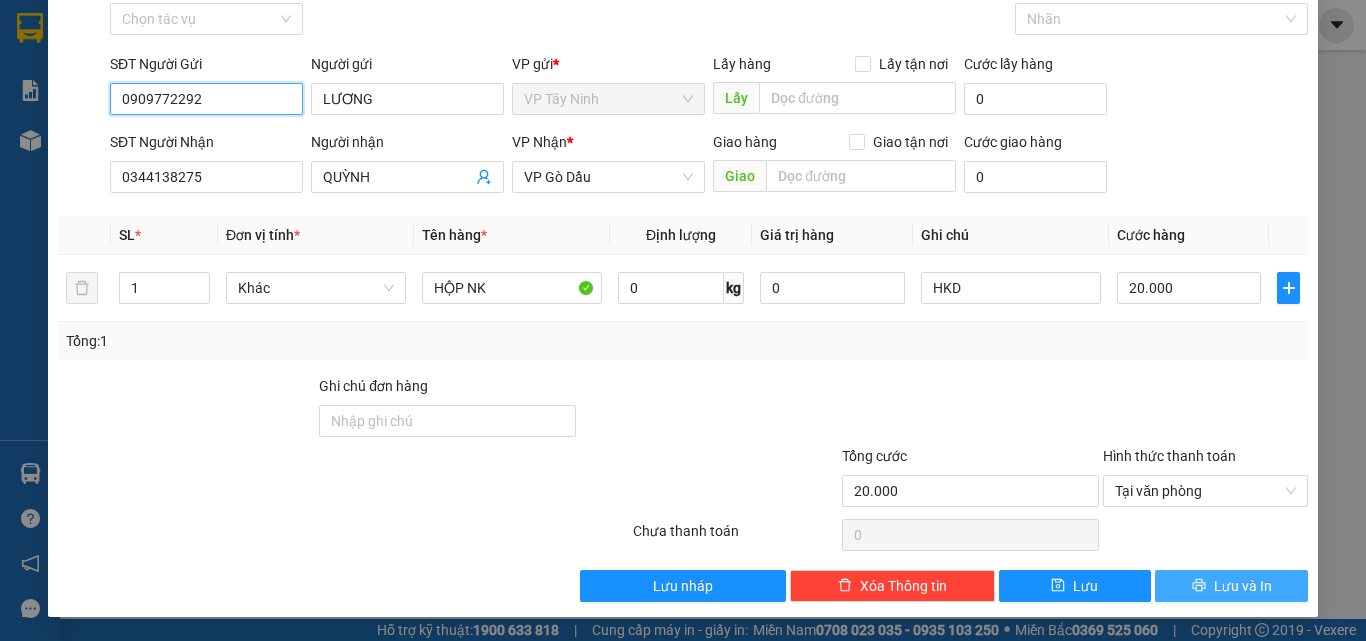 type on "0909772292" 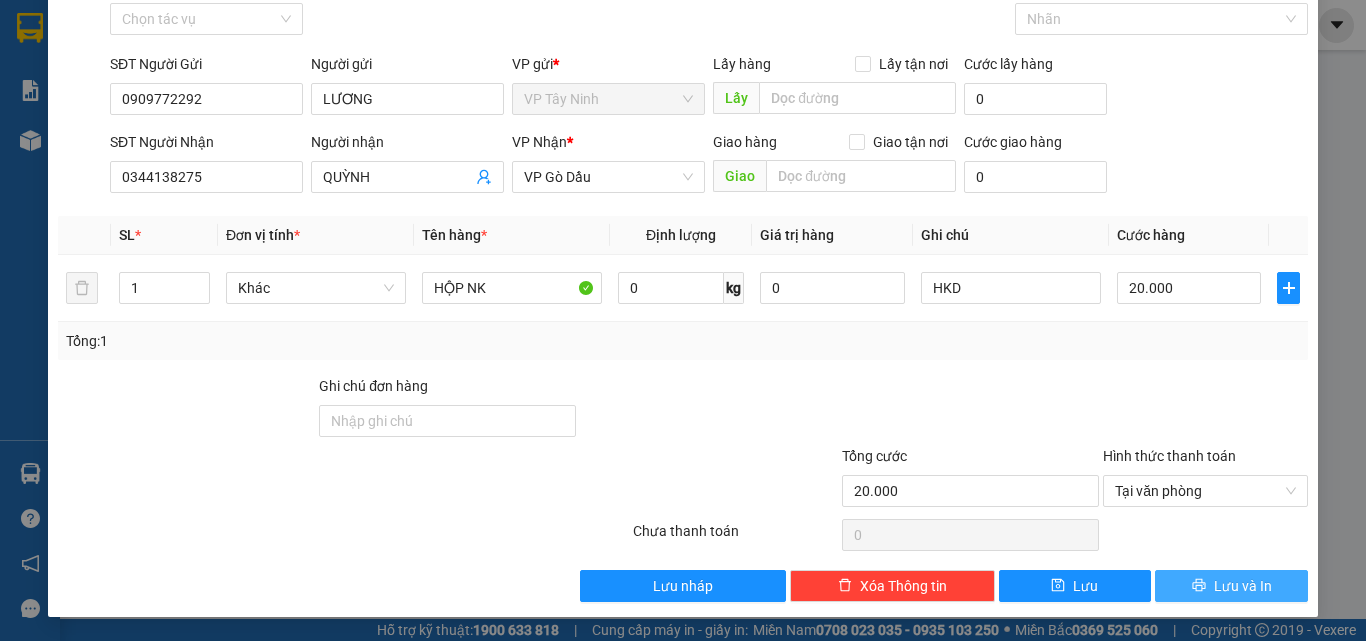 click on "Lưu và In" at bounding box center [1231, 586] 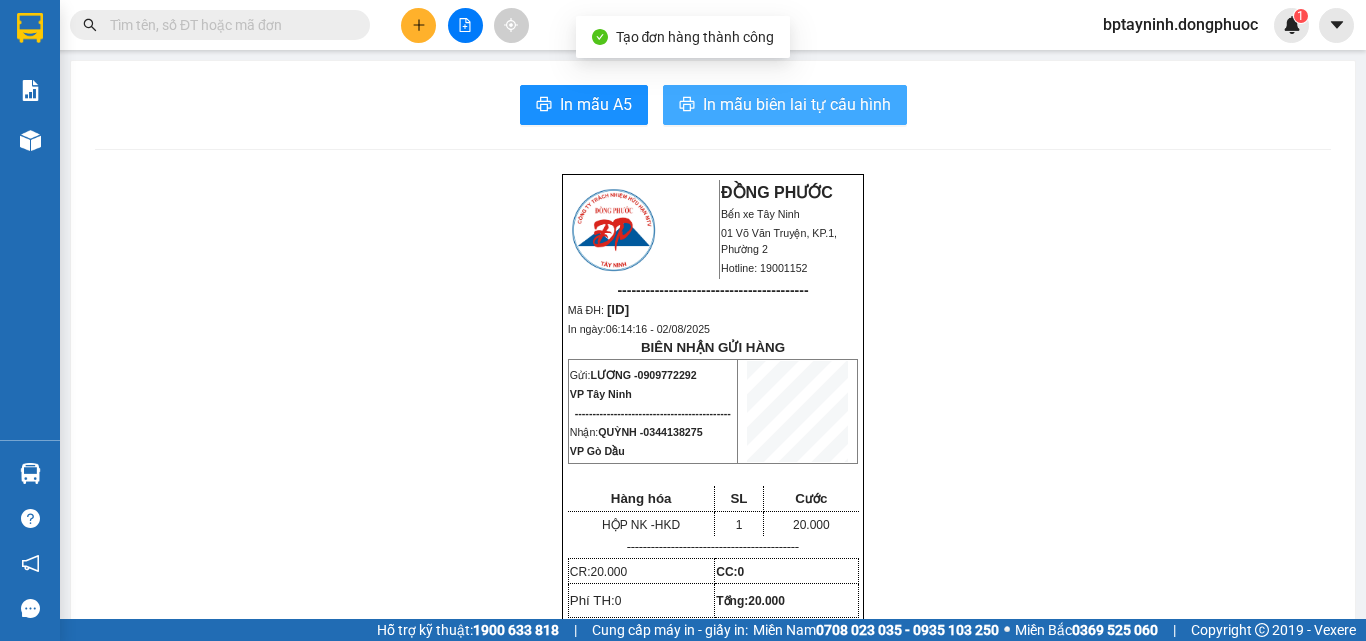 click on "In mẫu biên lai tự cấu hình" at bounding box center [797, 104] 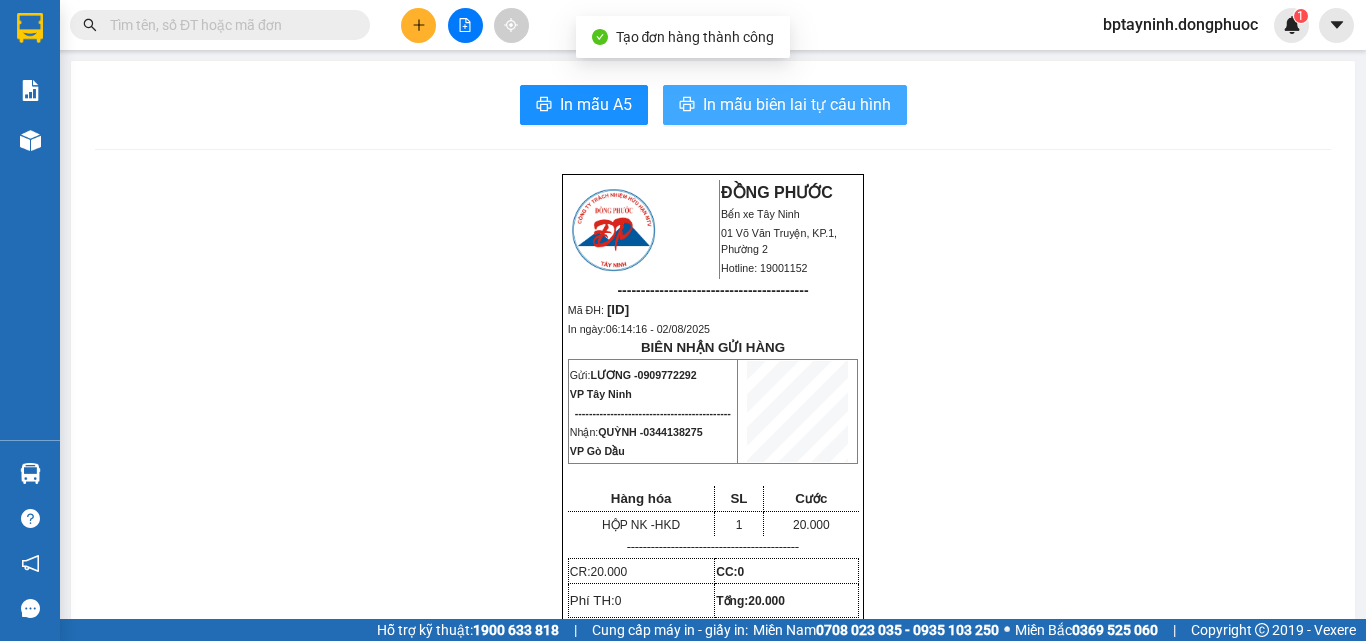 scroll, scrollTop: 0, scrollLeft: 0, axis: both 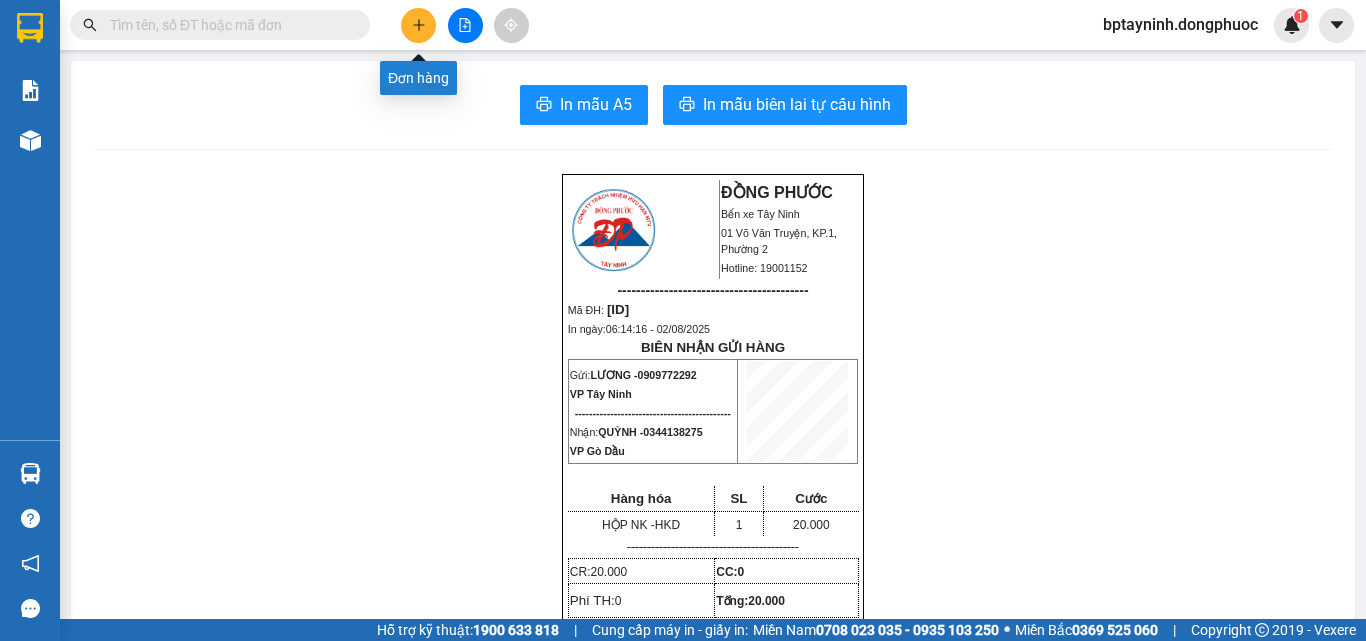 click 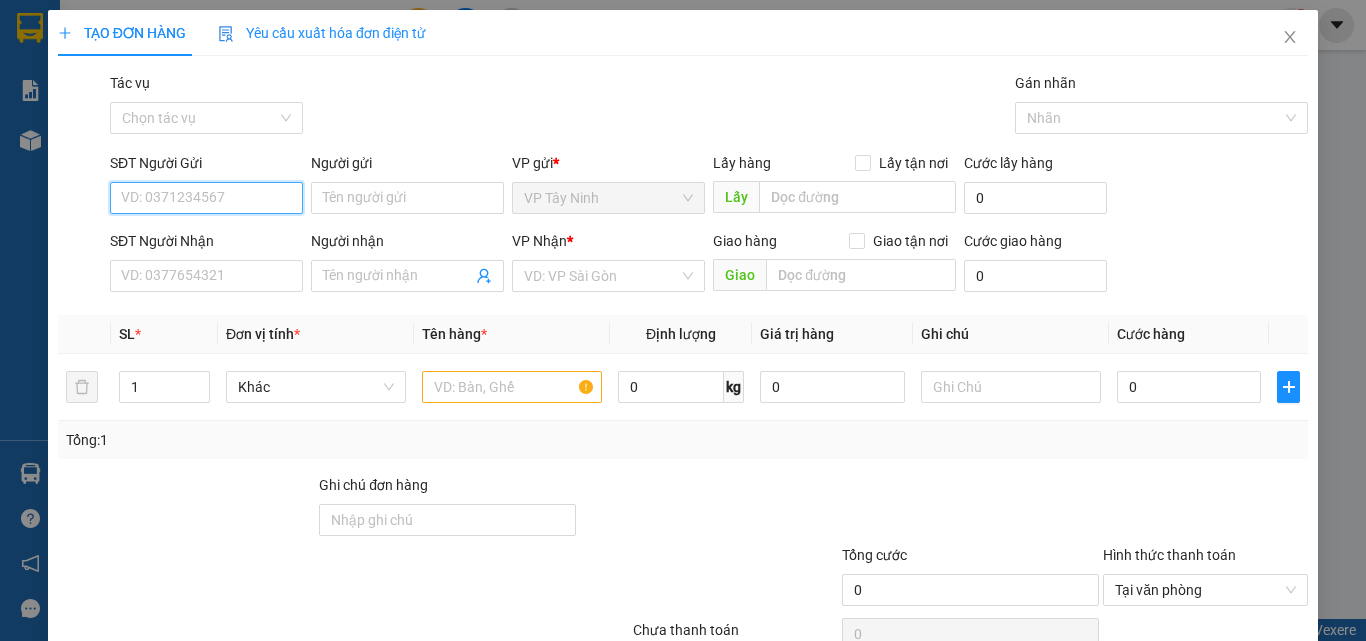 drag, startPoint x: 213, startPoint y: 210, endPoint x: 250, endPoint y: 199, distance: 38.600517 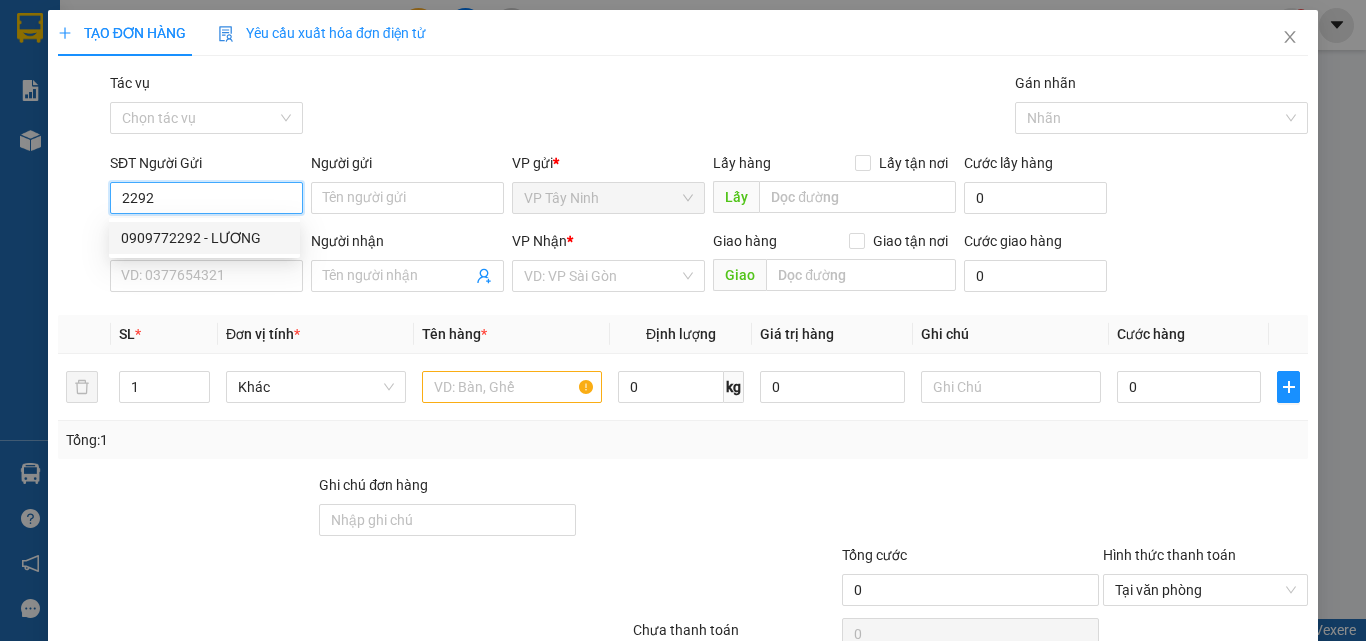 click on "0909772292 - LƯƠNG" at bounding box center (204, 238) 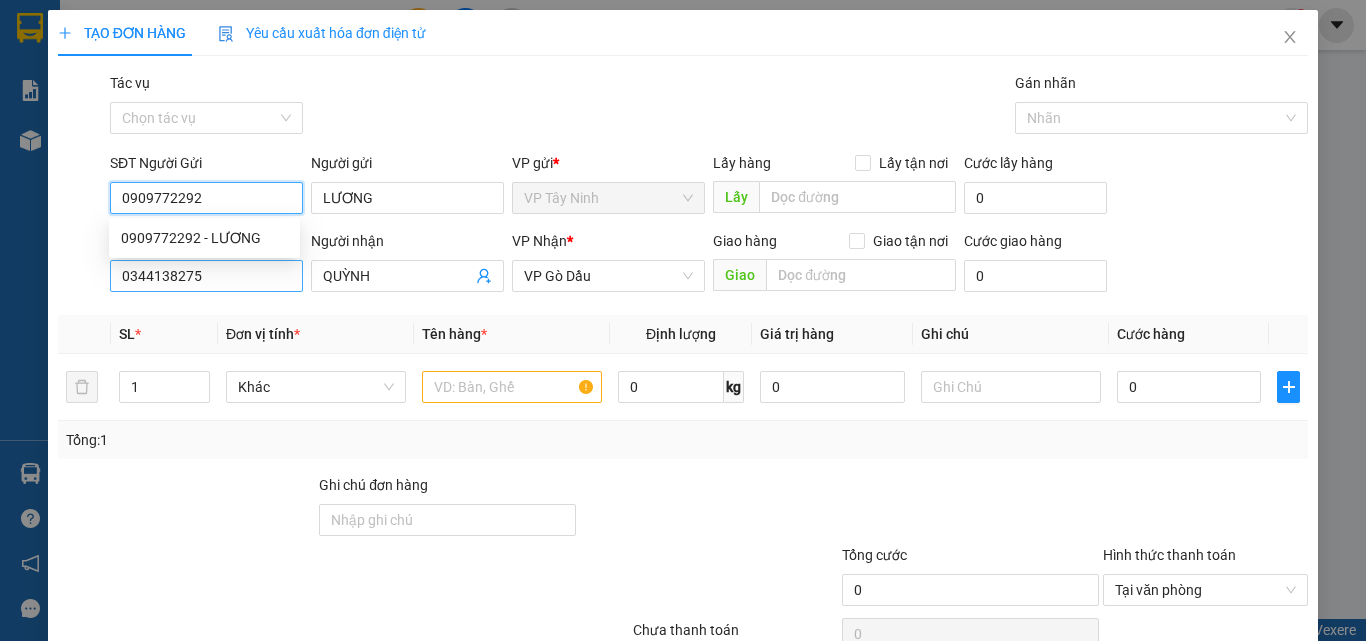 type on "20.000" 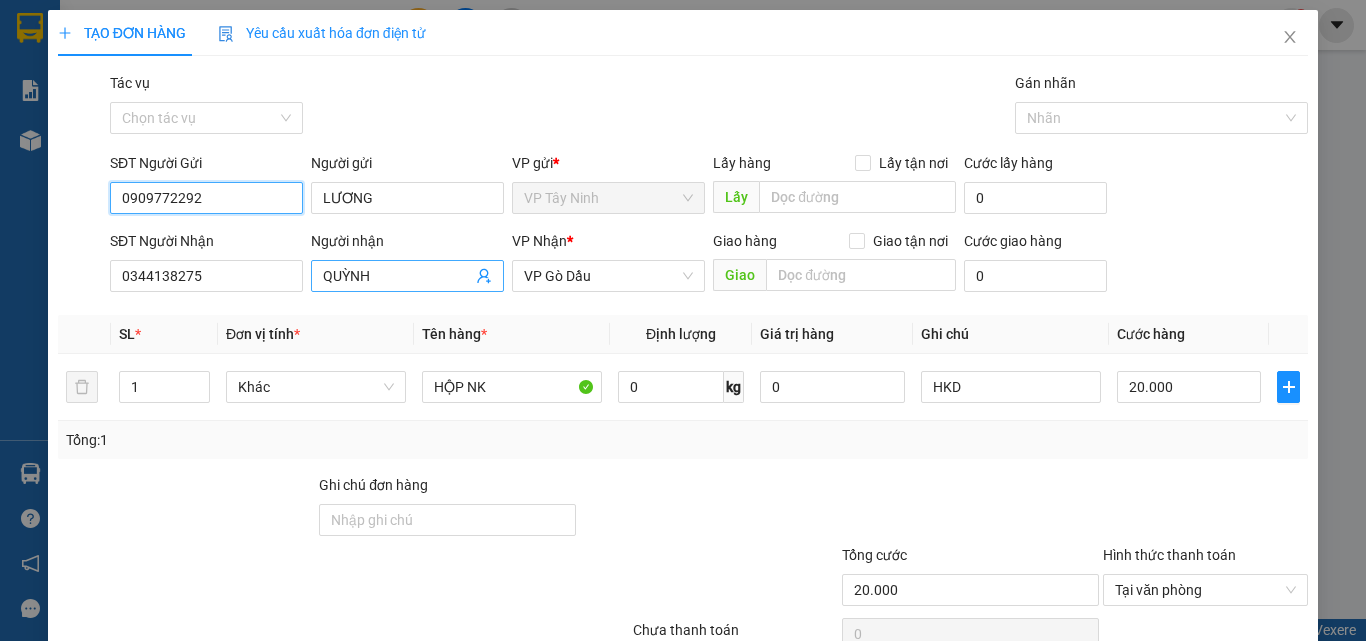 type on "0909772292" 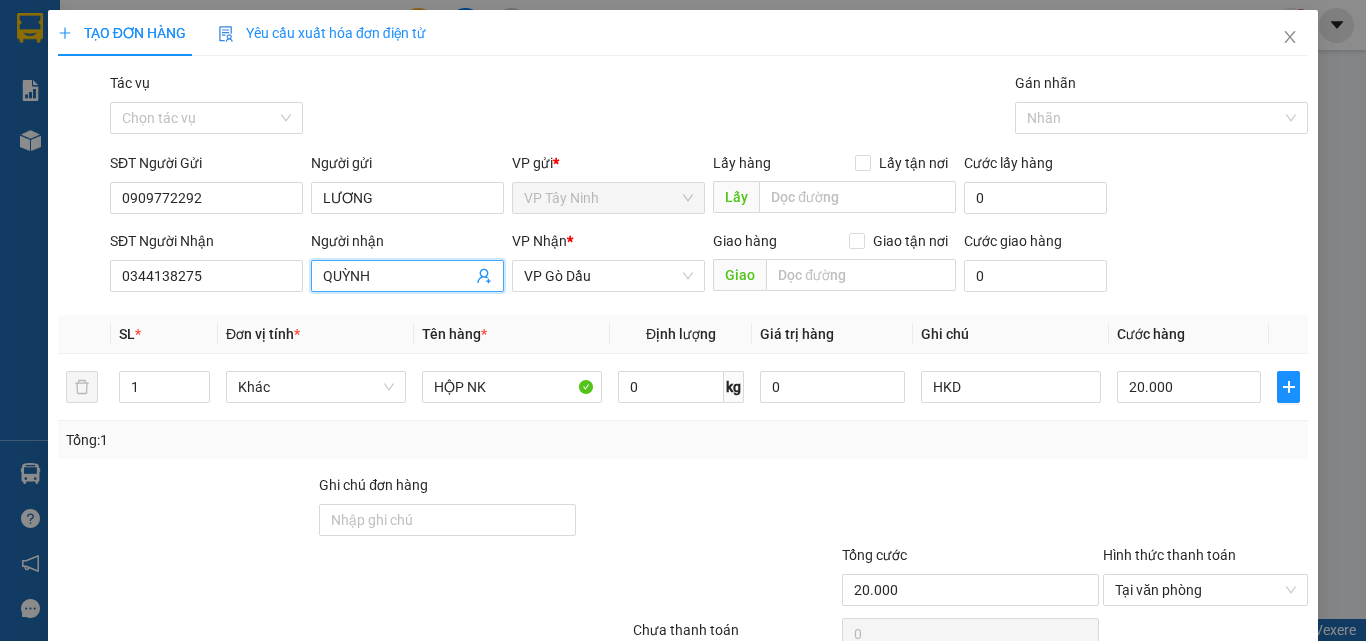 click 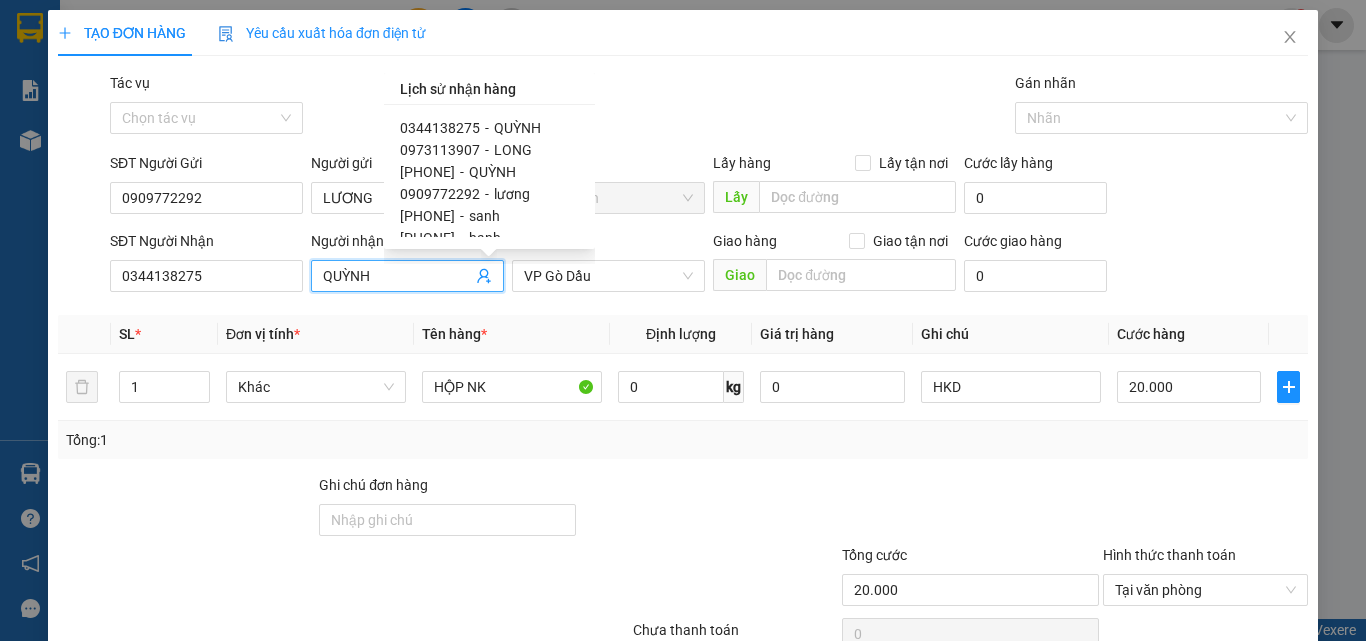 click on "LONG" at bounding box center [513, 150] 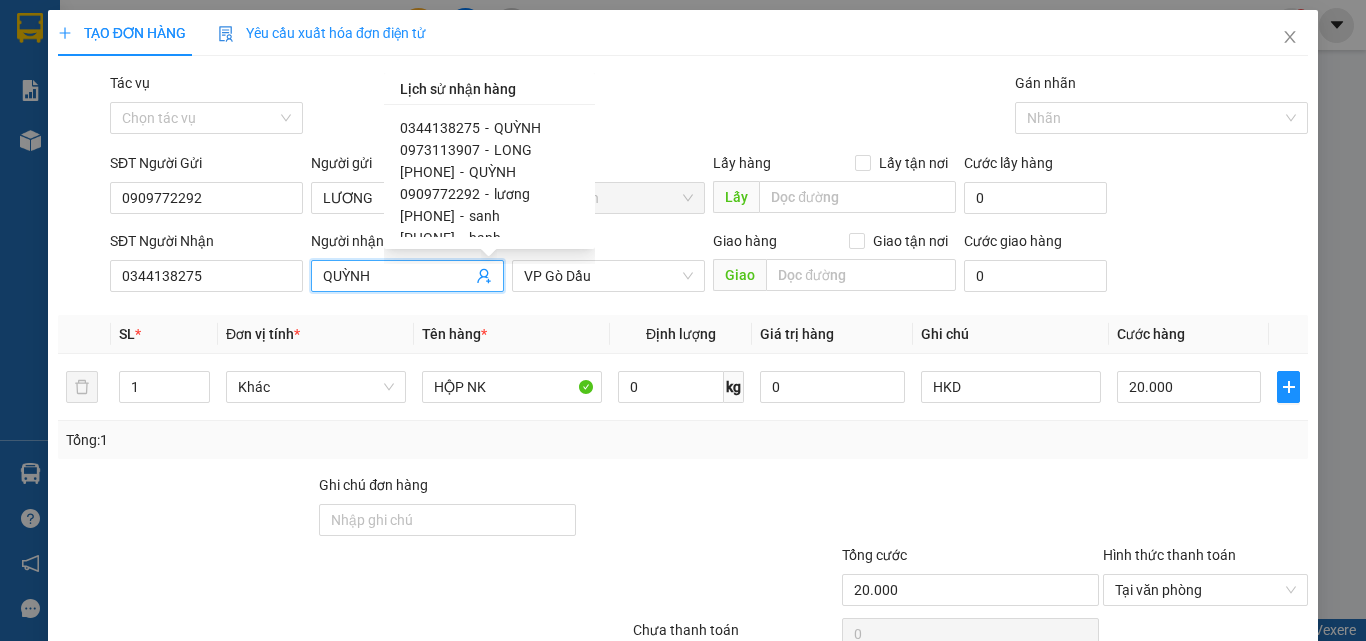 type on "0973113907" 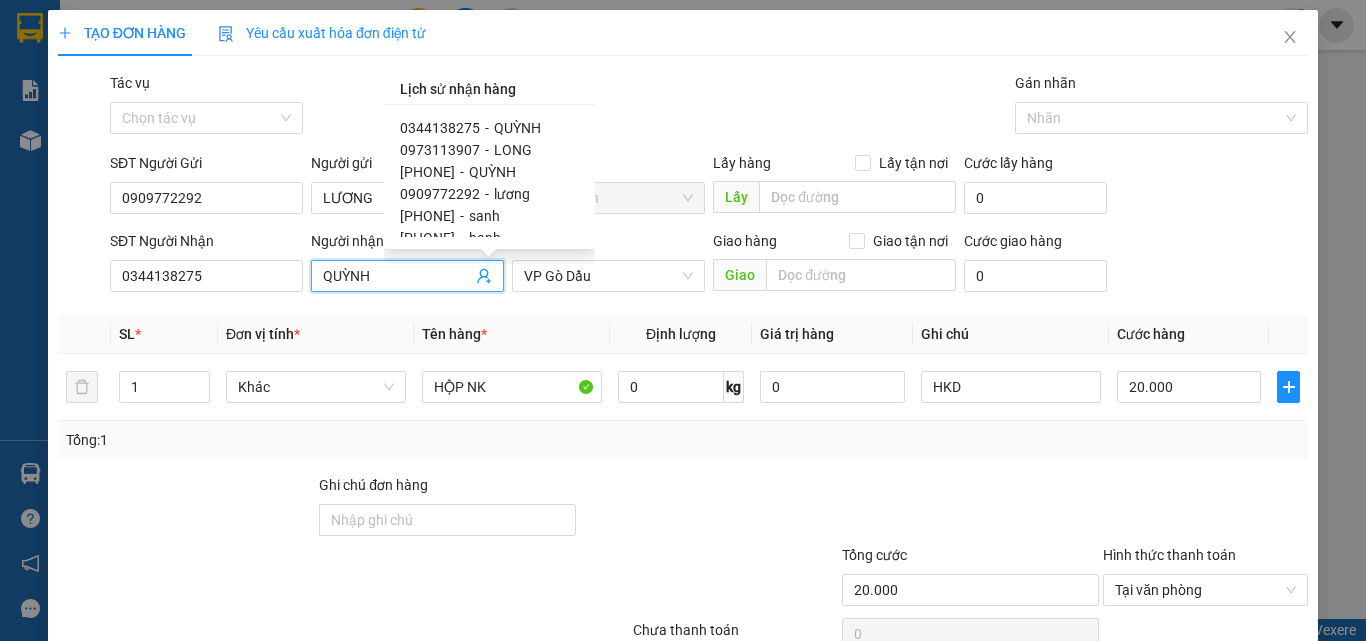 type on "LONG" 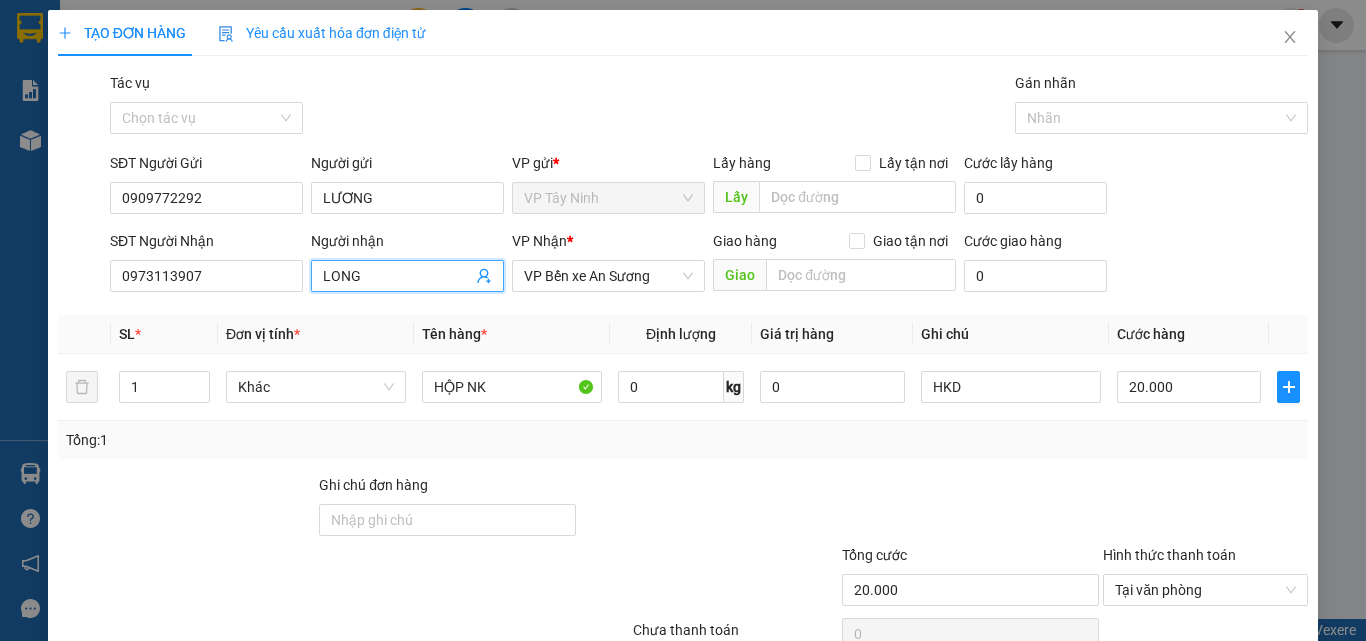 scroll, scrollTop: 99, scrollLeft: 0, axis: vertical 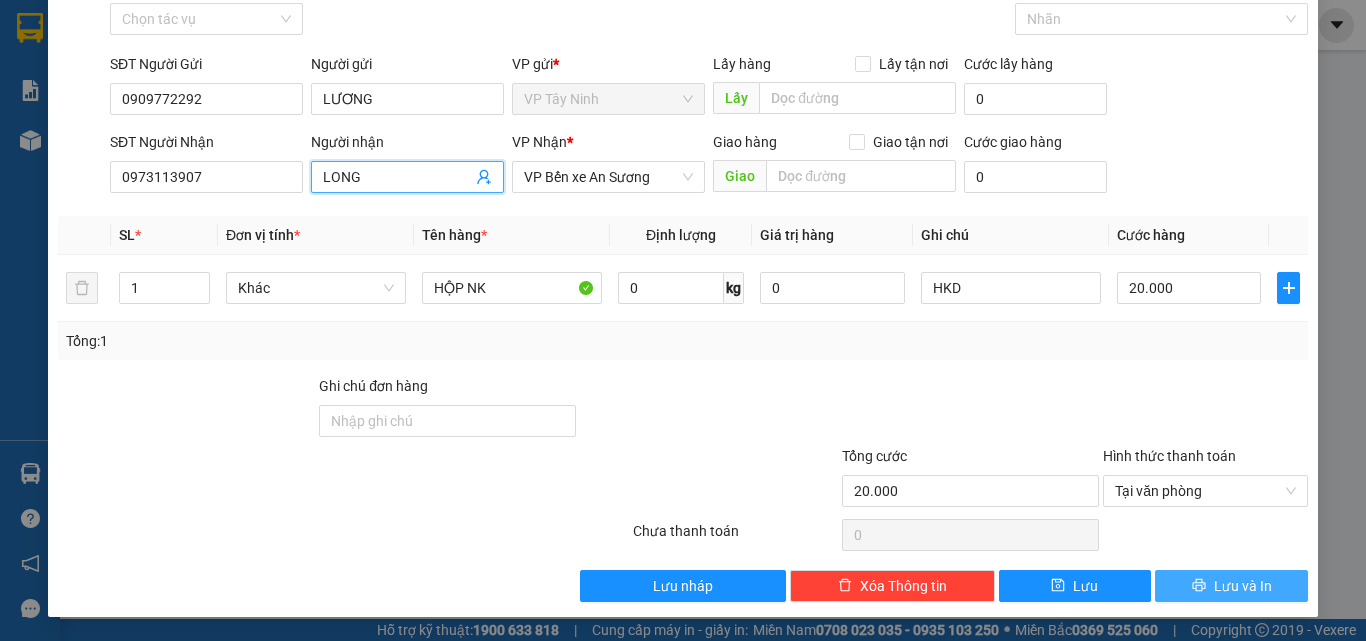 click on "Lưu và In" at bounding box center [1243, 586] 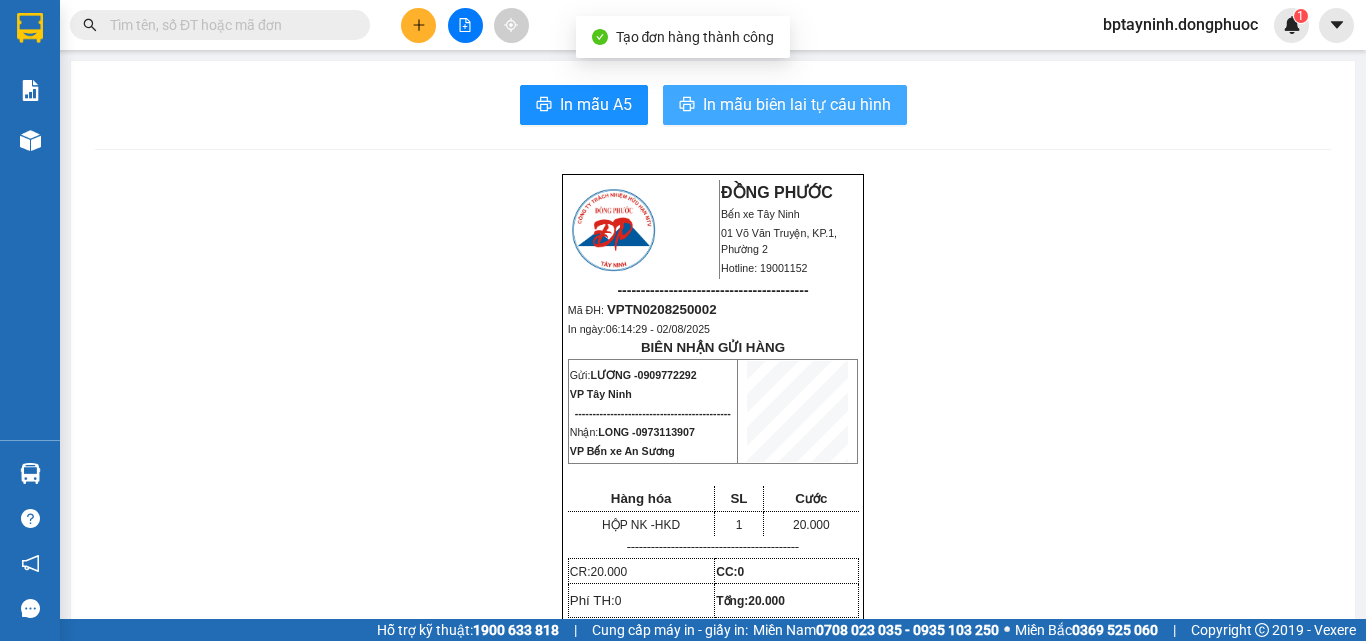 click on "In mẫu biên lai tự cấu hình" at bounding box center [797, 104] 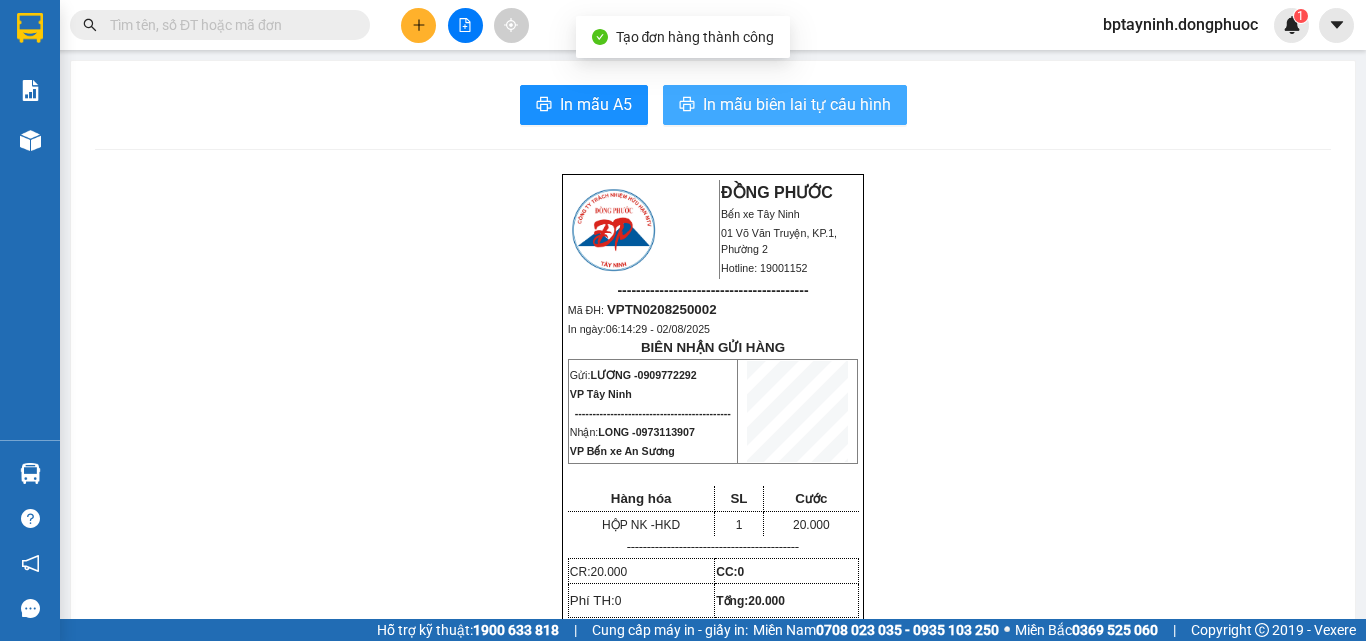 scroll, scrollTop: 0, scrollLeft: 0, axis: both 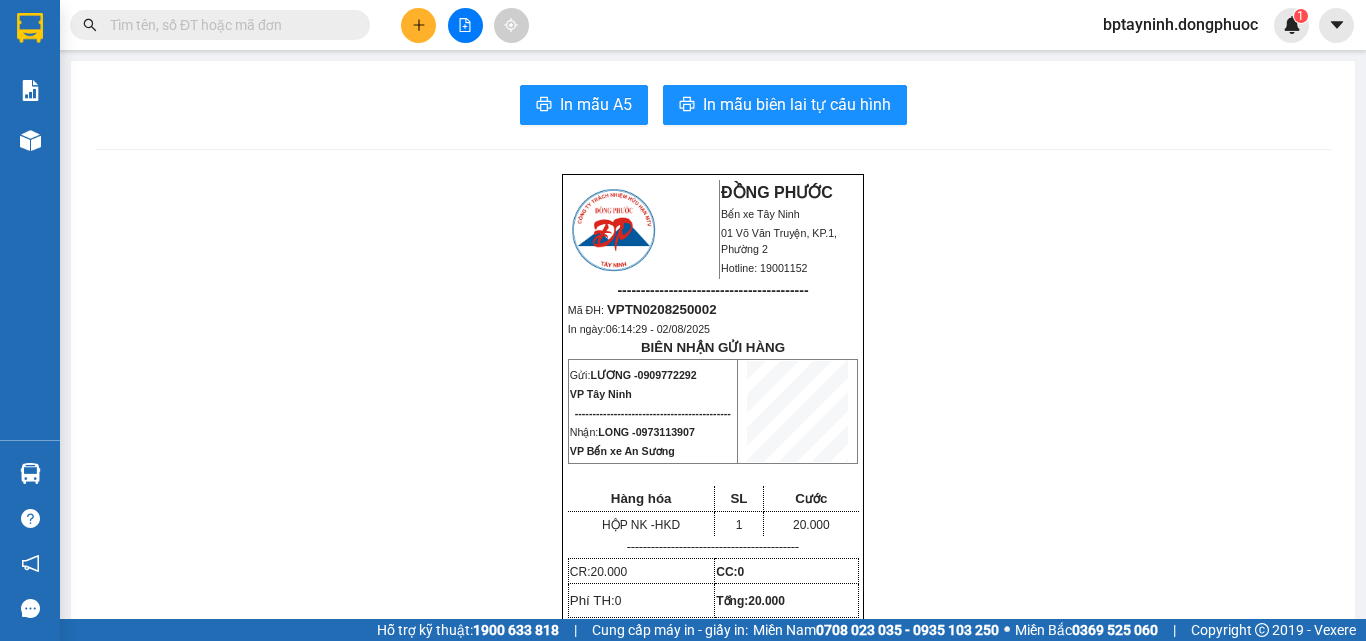 drag, startPoint x: 1008, startPoint y: 227, endPoint x: 1017, endPoint y: 197, distance: 31.320919 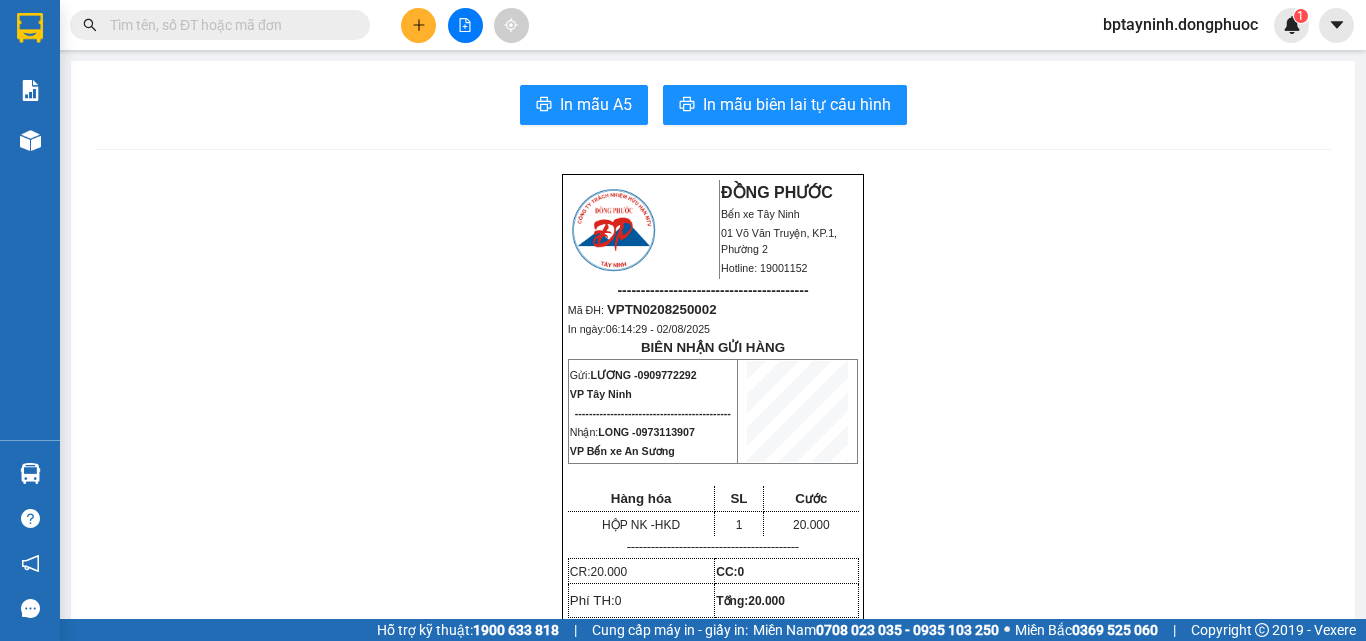 click 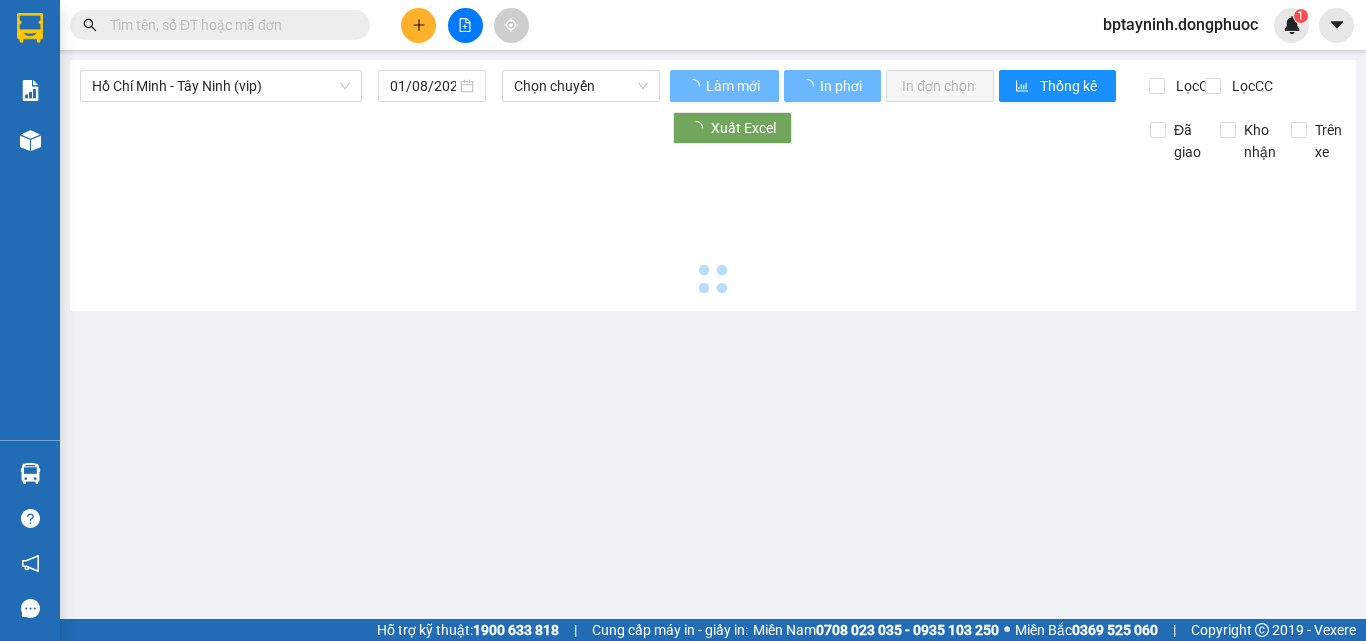 type on "02/08/2025" 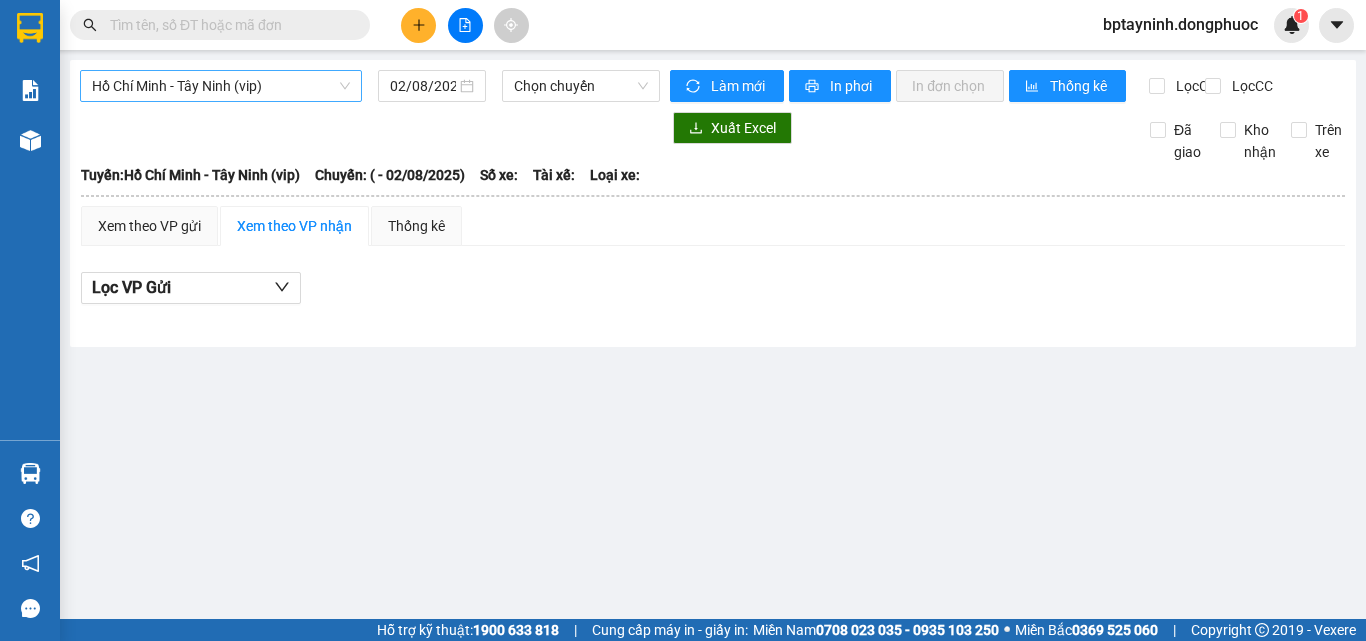 click on "Hồ Chí Minh - Tây Ninh (vip)" at bounding box center [221, 86] 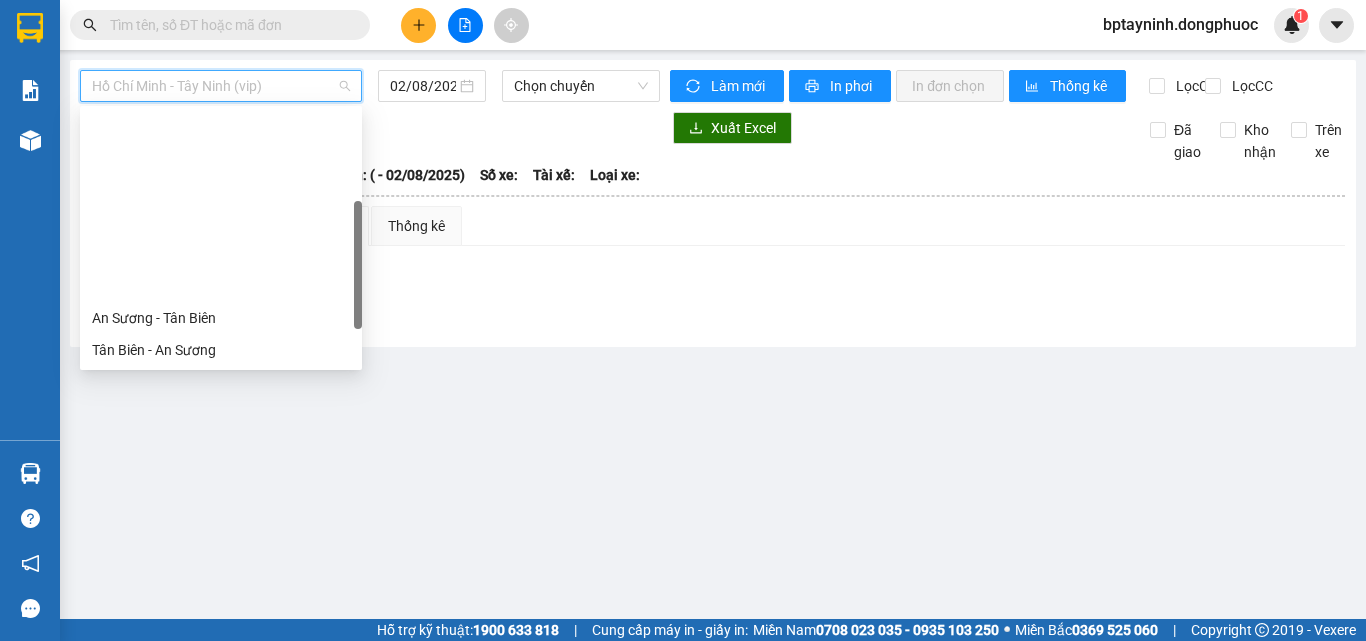 scroll, scrollTop: 200, scrollLeft: 0, axis: vertical 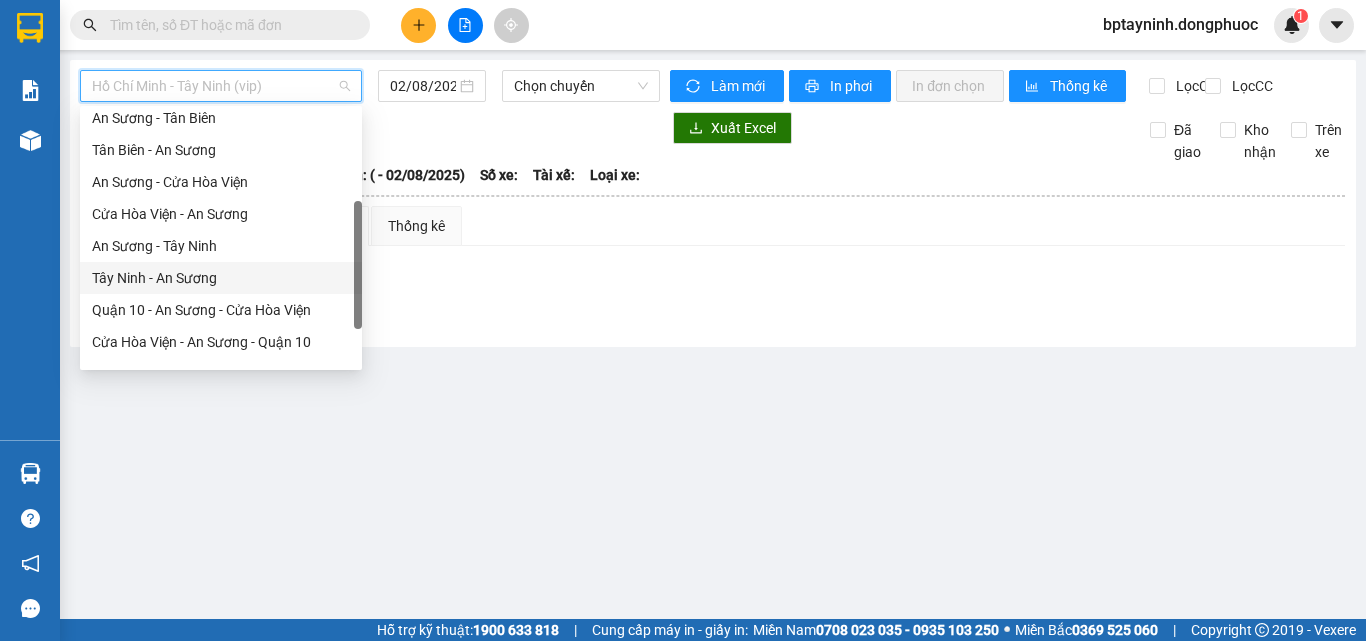 click on "Tây Ninh - An Sương" at bounding box center (221, 278) 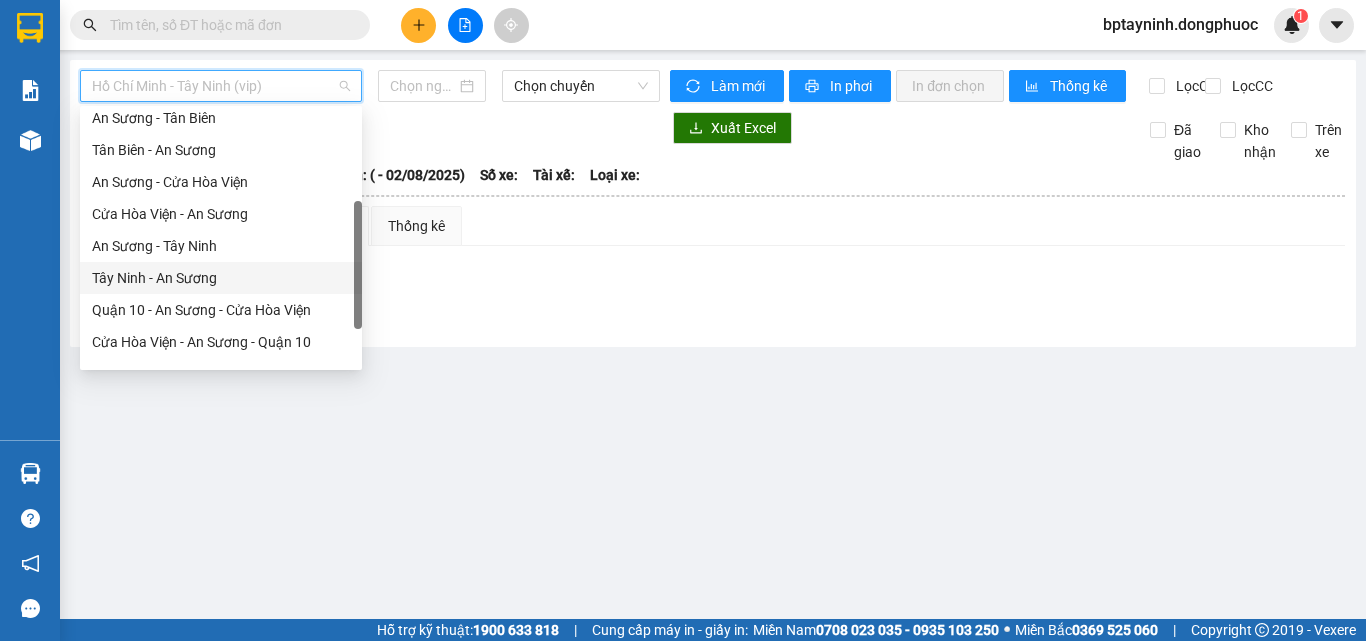 type on "02/08/2025" 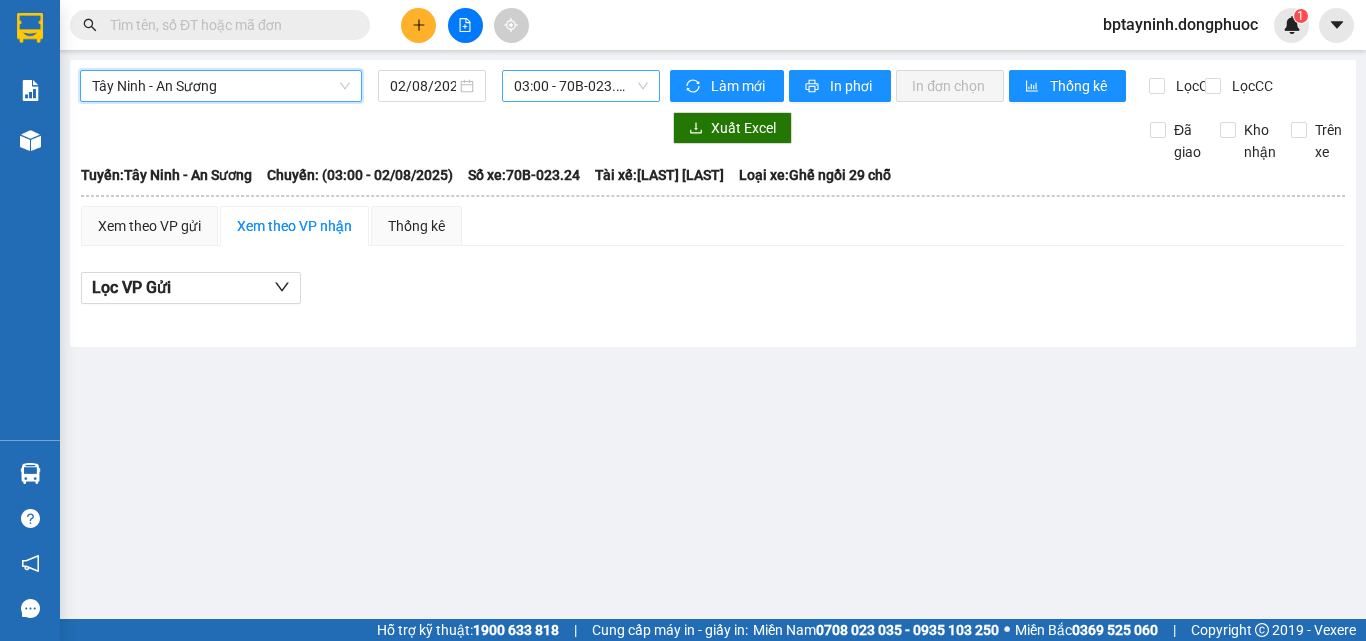 click on "03:00     - 70B-023.24" at bounding box center (581, 86) 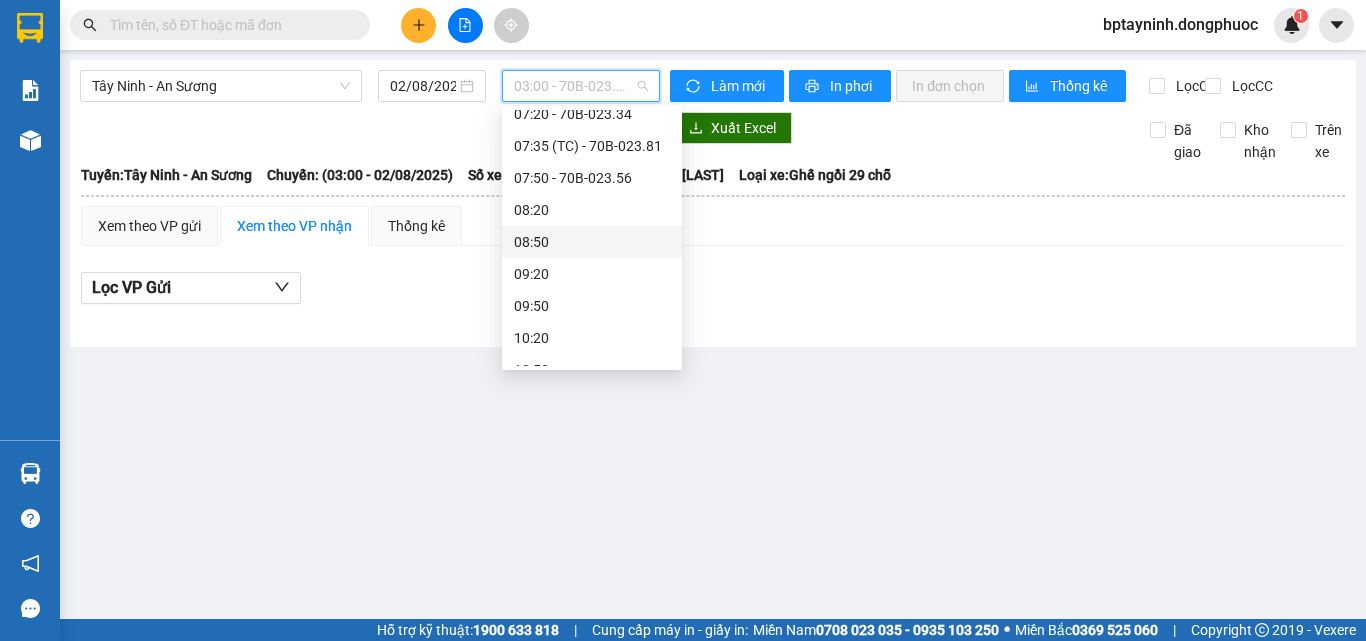 scroll, scrollTop: 200, scrollLeft: 0, axis: vertical 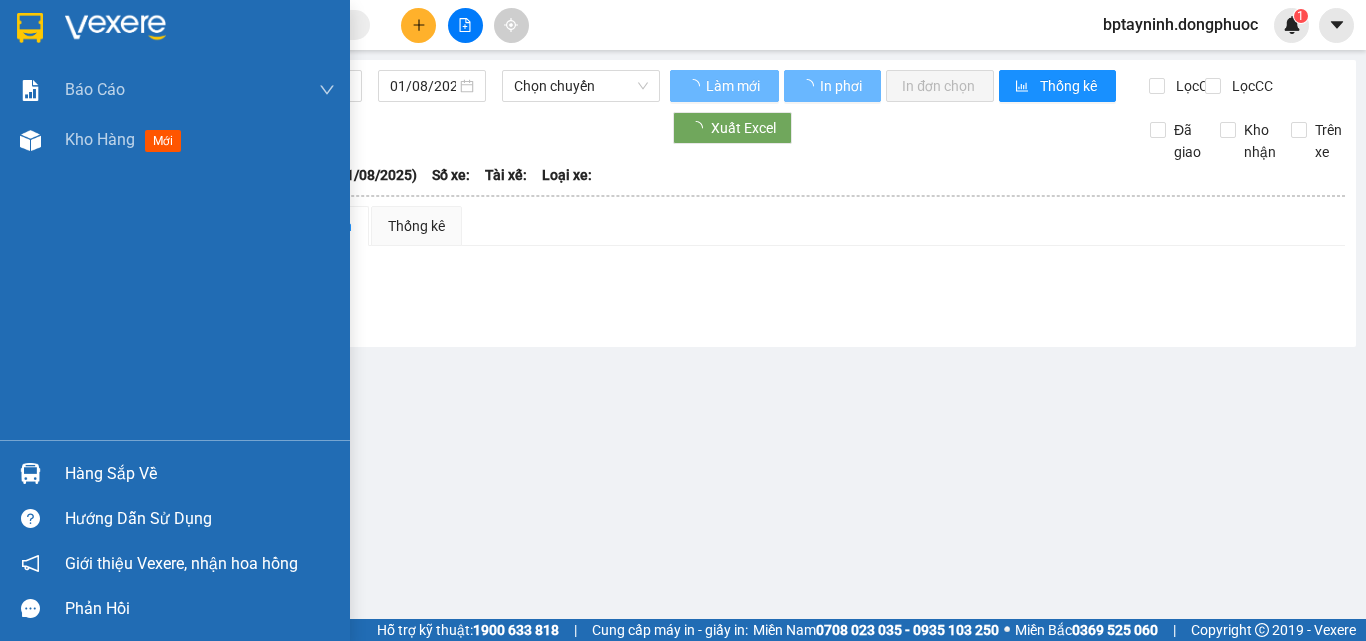 type on "02/08/2025" 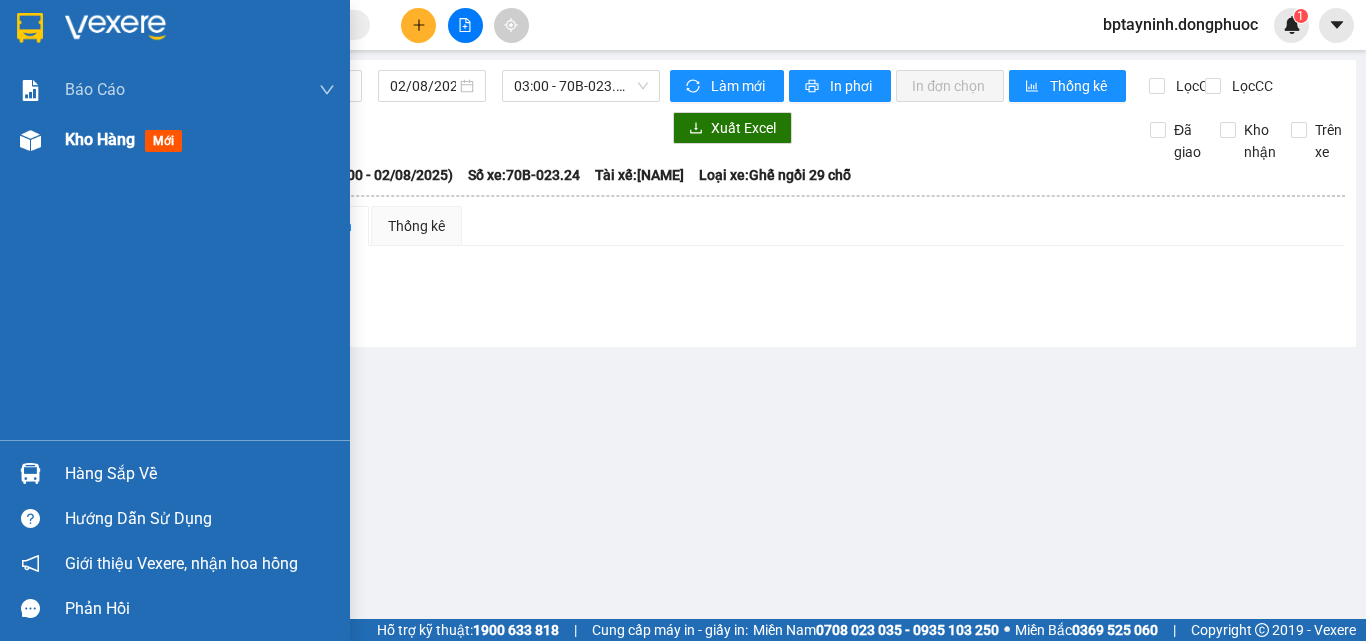 click on "Kho hàng mới" at bounding box center (200, 140) 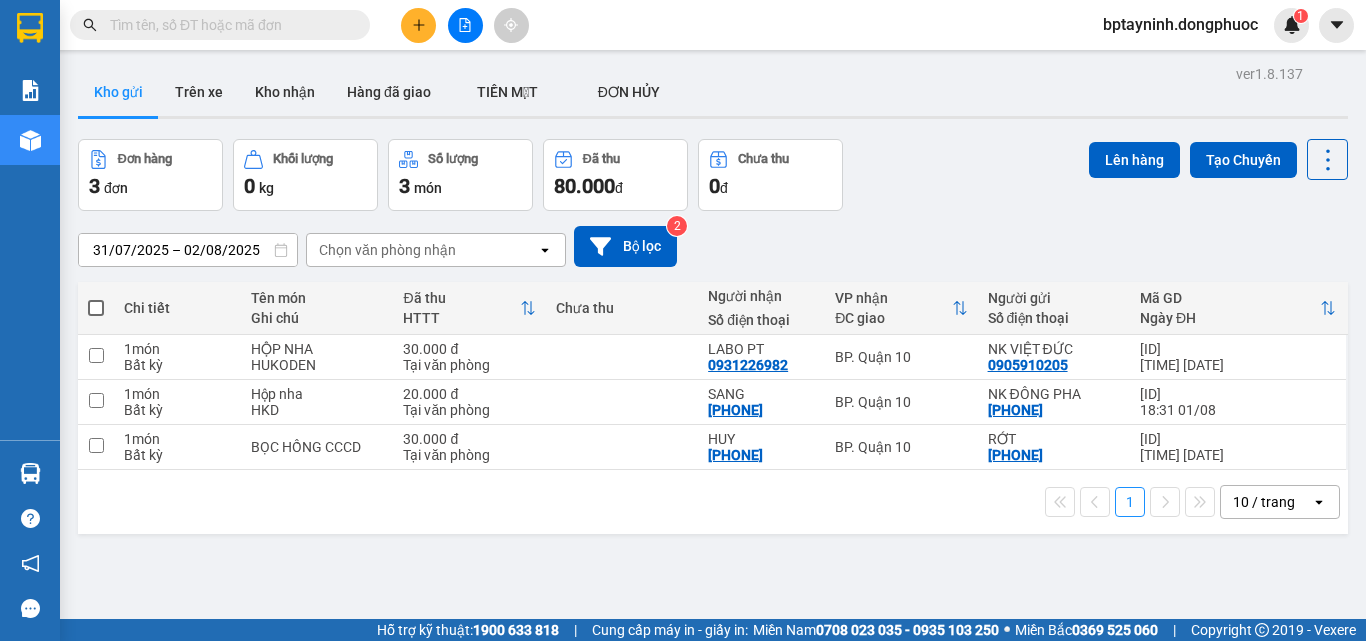 click at bounding box center (228, 25) 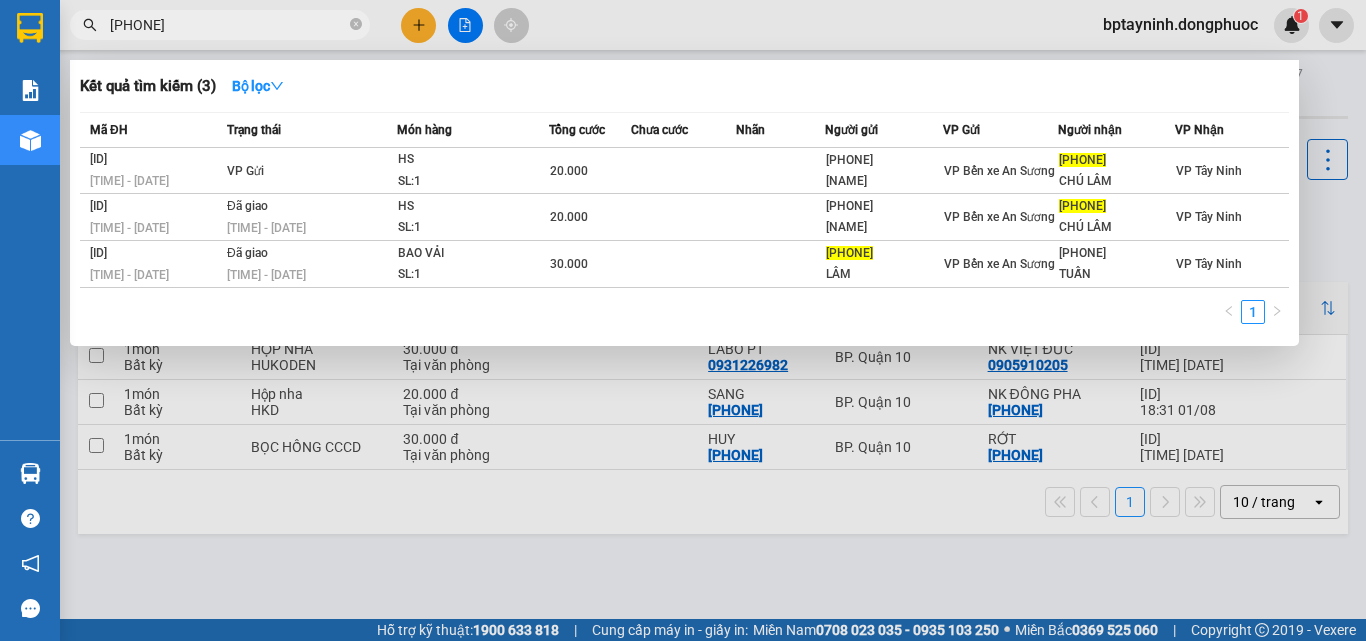 type on "0907139657" 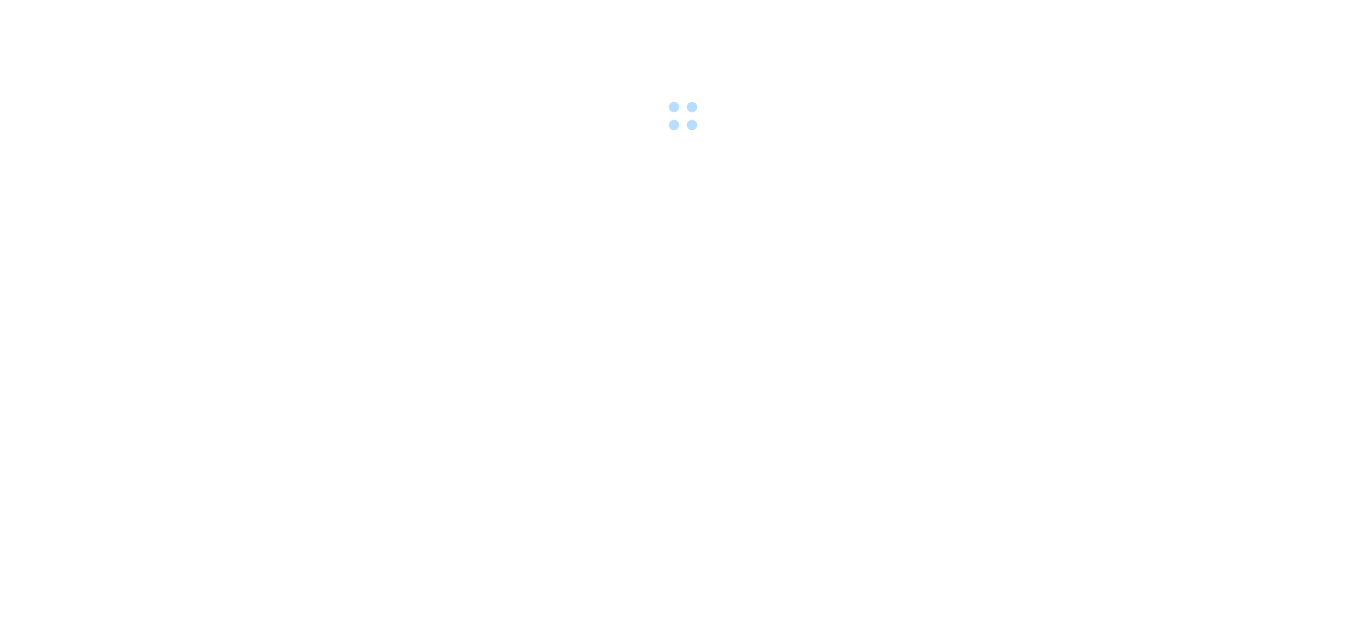 scroll, scrollTop: 0, scrollLeft: 0, axis: both 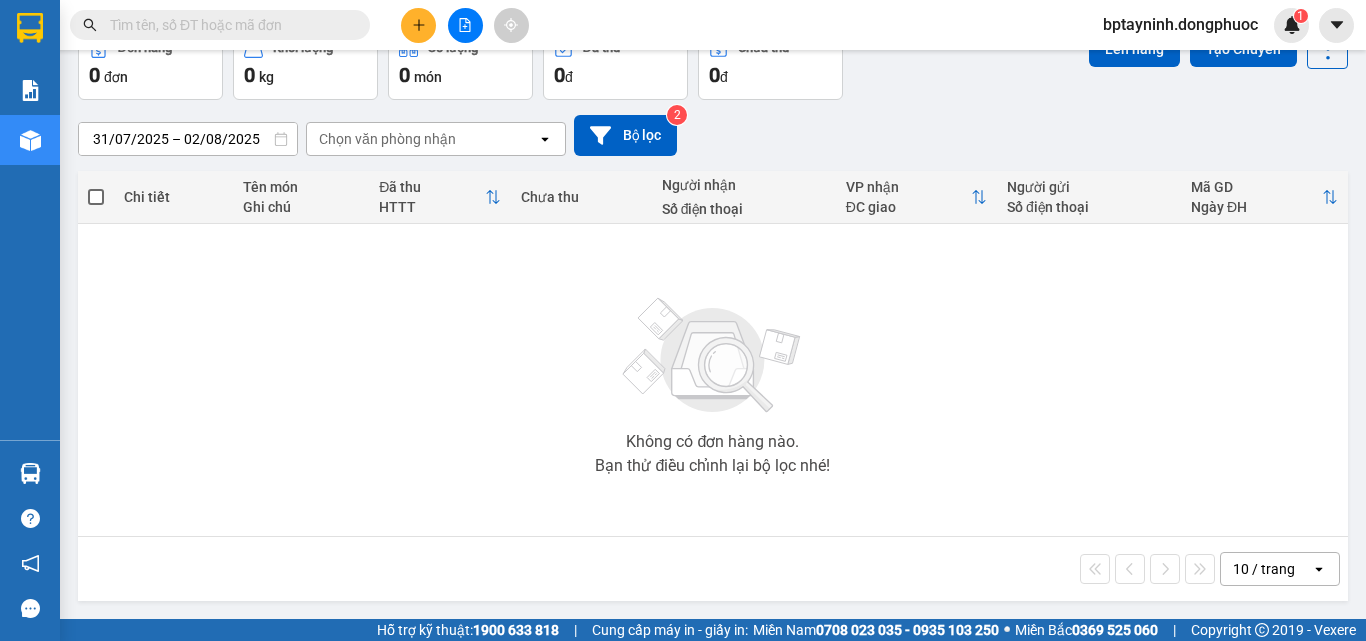 click on "open" at bounding box center (1325, 569) 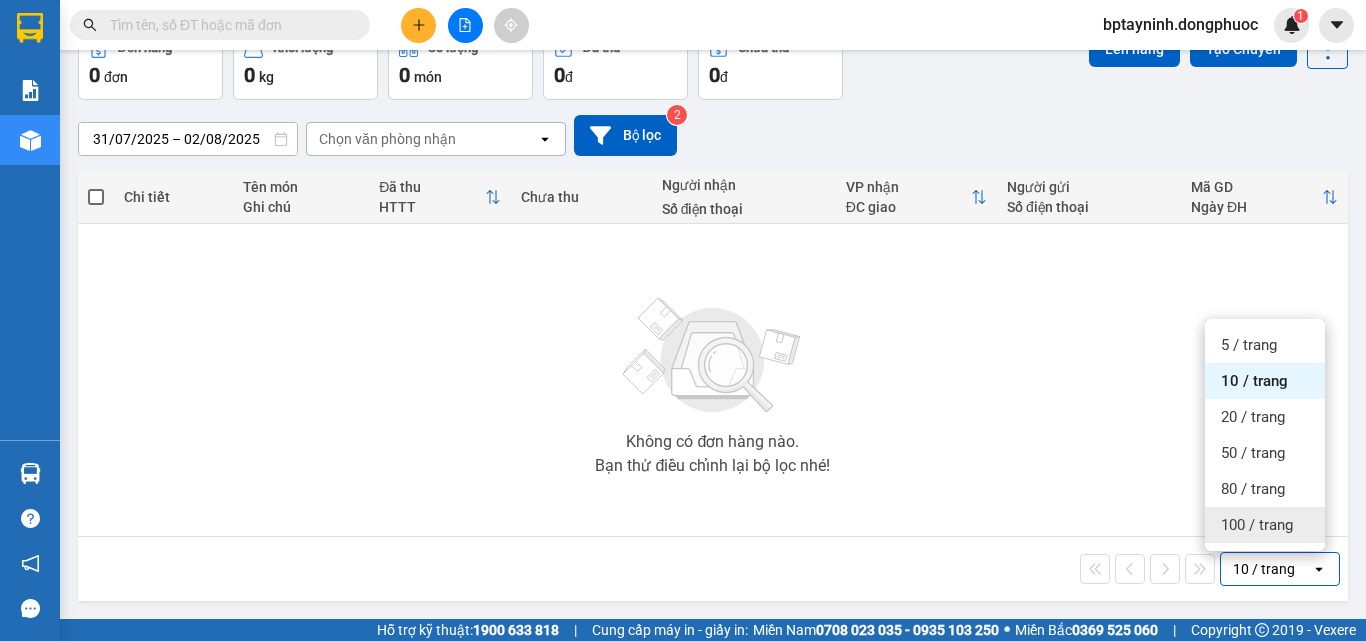 click on "100 / trang" at bounding box center (1257, 525) 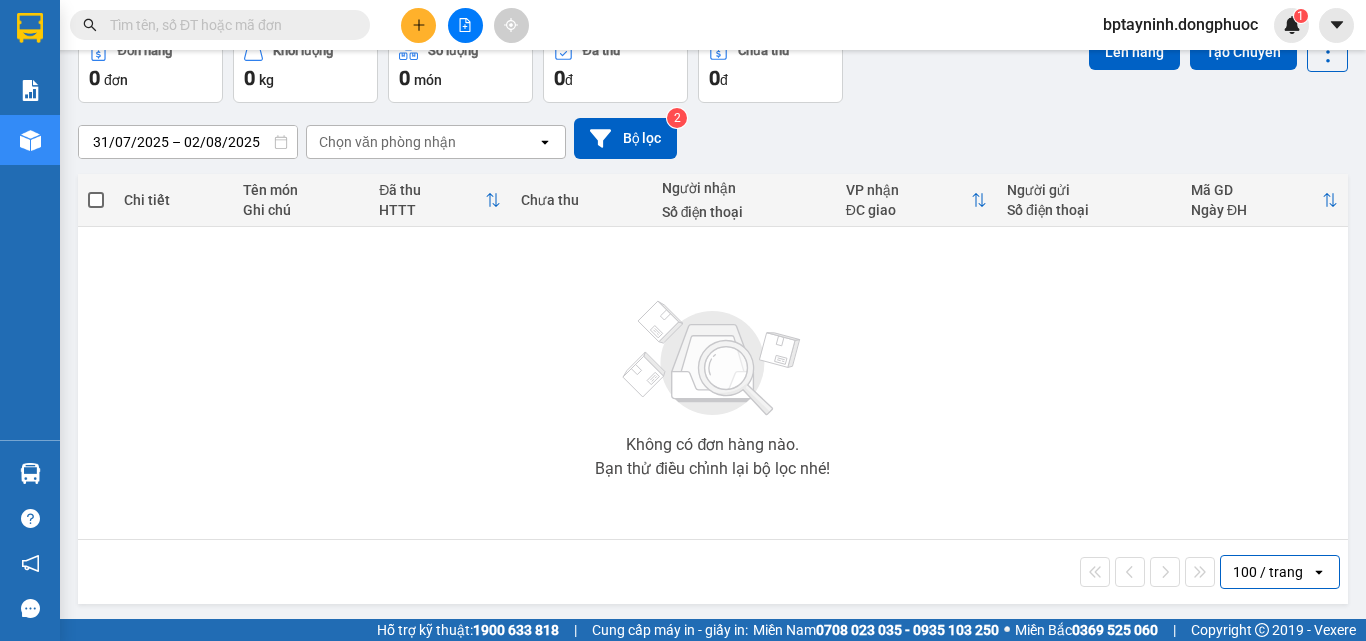 scroll, scrollTop: 111, scrollLeft: 0, axis: vertical 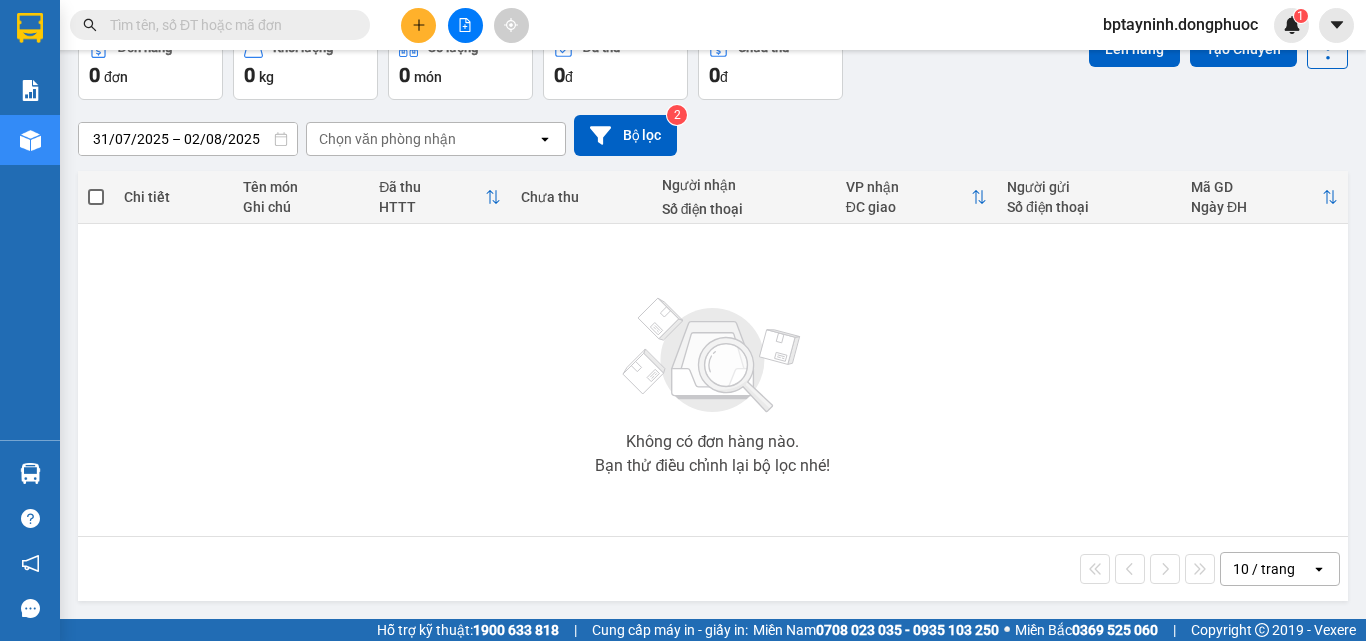 click on "10 / trang" at bounding box center [1264, 569] 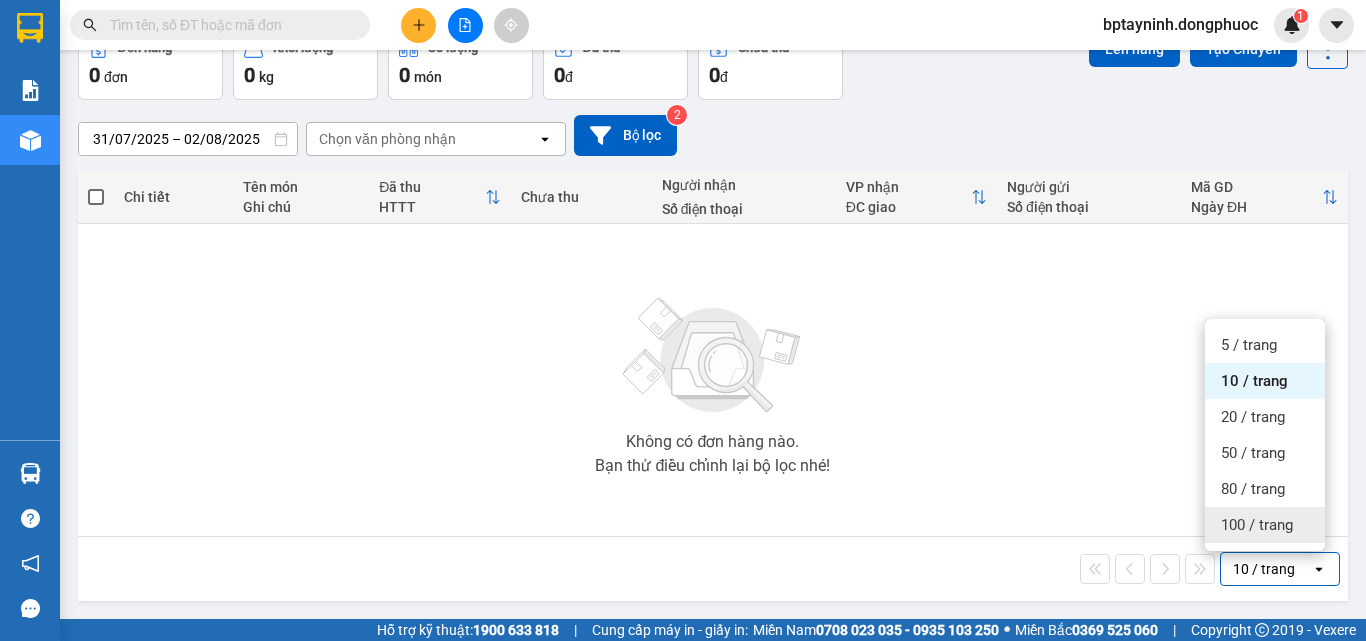 click on "100 / trang" at bounding box center (1257, 525) 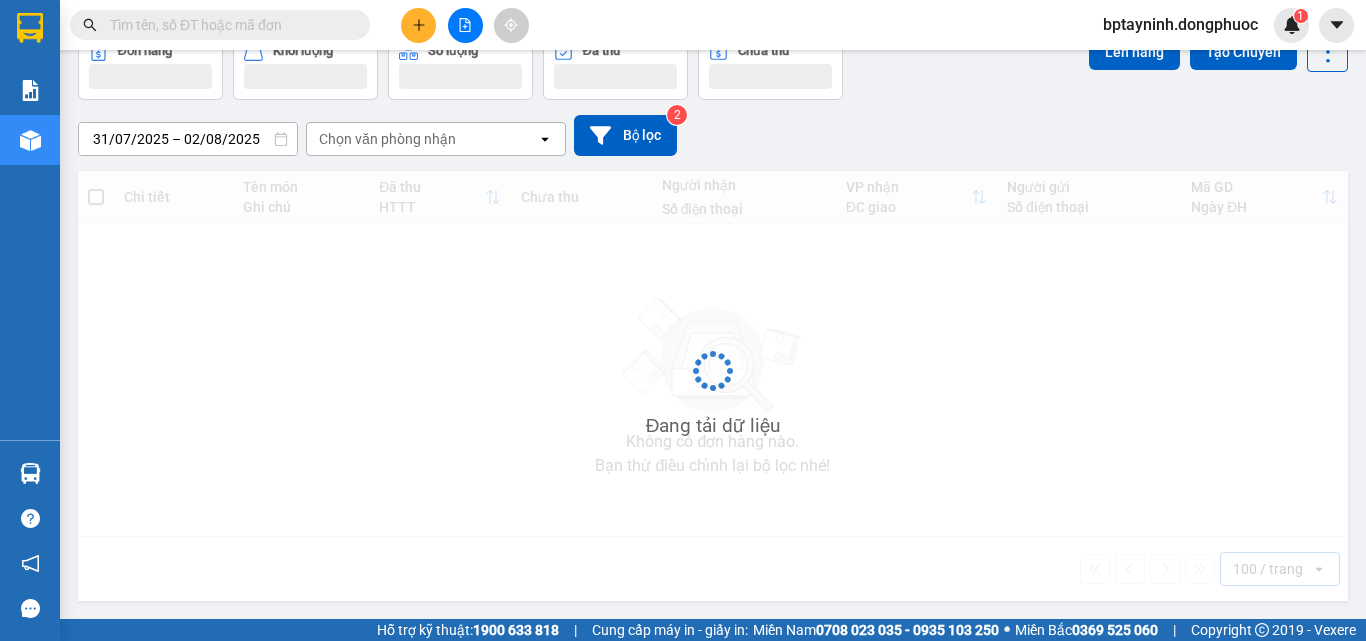 scroll, scrollTop: 111, scrollLeft: 0, axis: vertical 